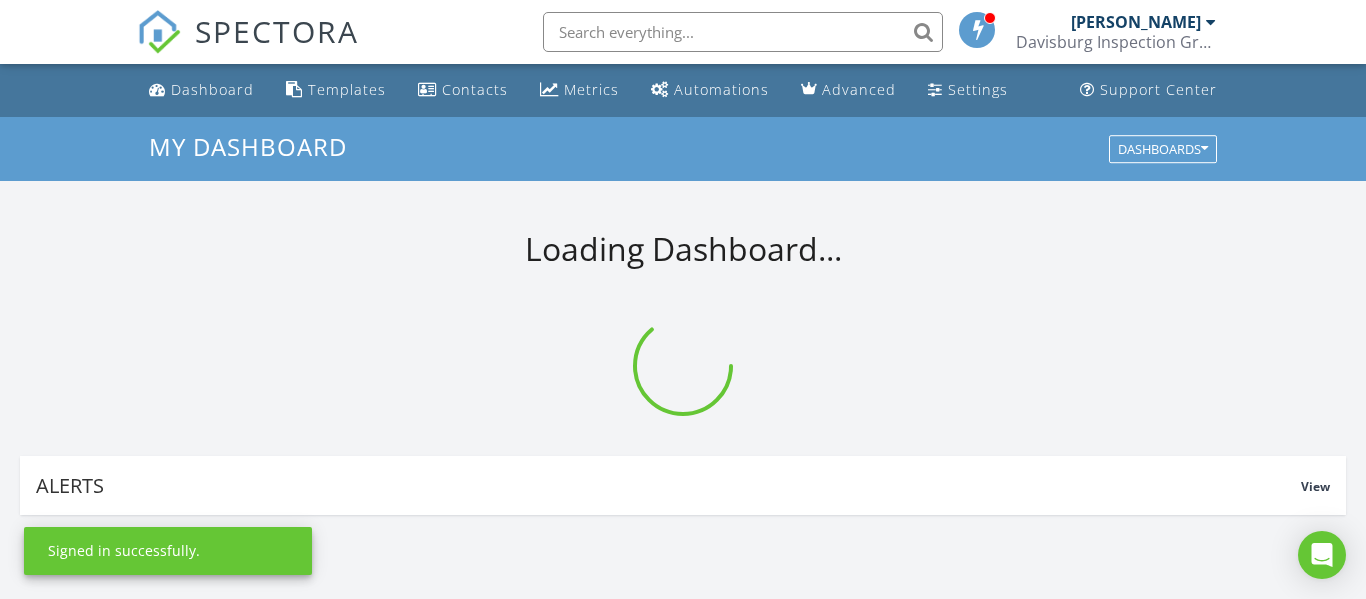 scroll, scrollTop: 0, scrollLeft: 0, axis: both 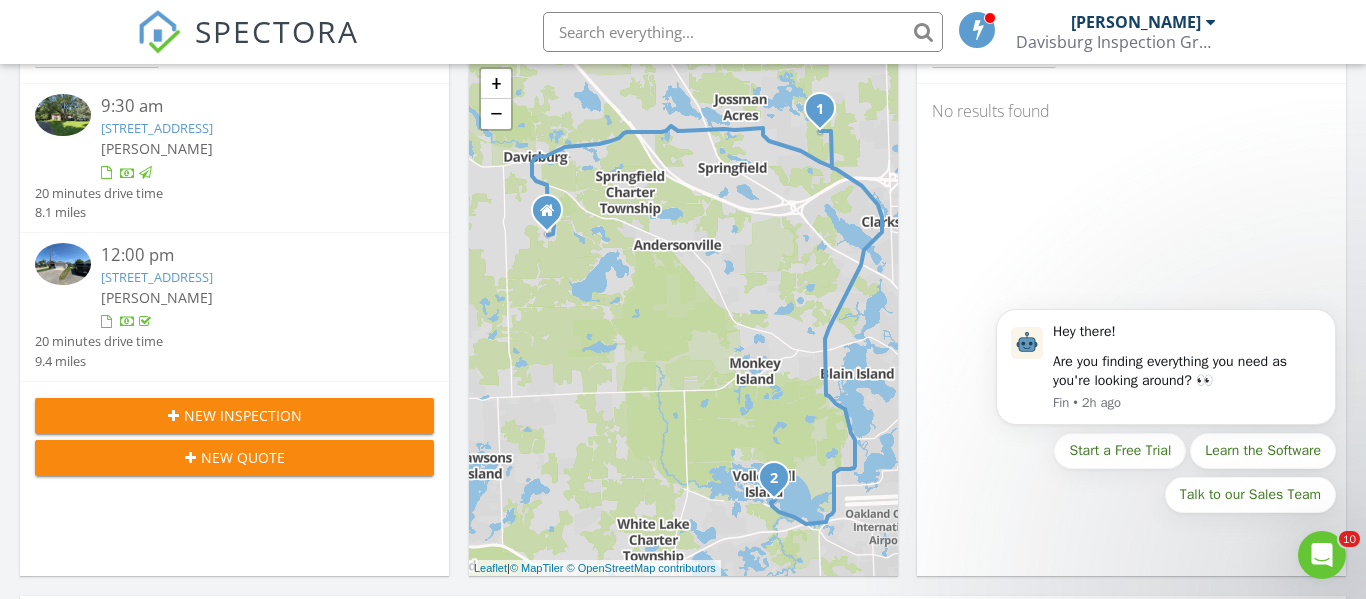 click on "New Inspection" at bounding box center [234, 415] 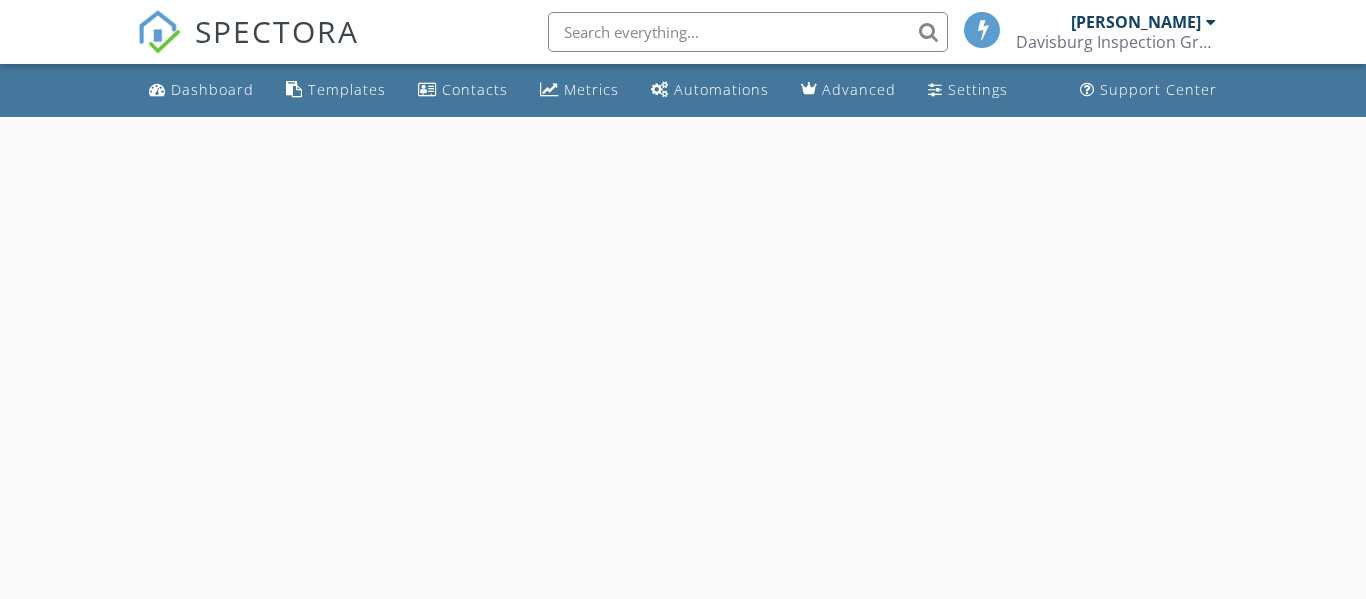 scroll, scrollTop: 0, scrollLeft: 0, axis: both 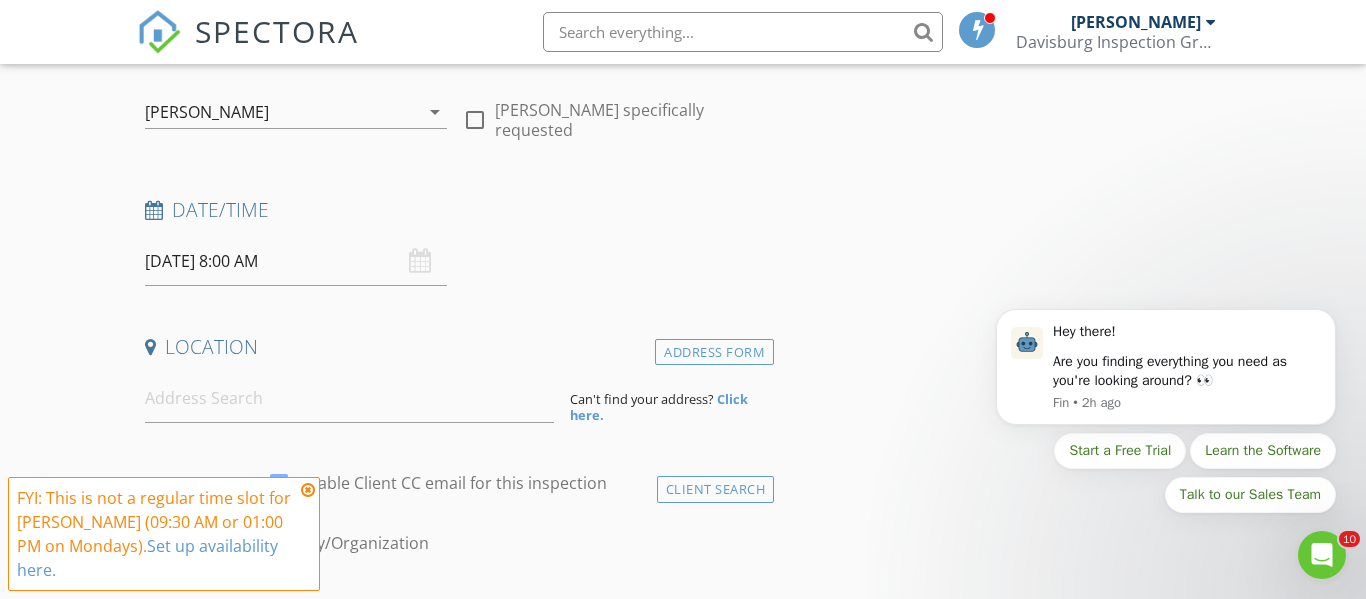 click on "07/28/2025 8:00 AM" at bounding box center [296, 261] 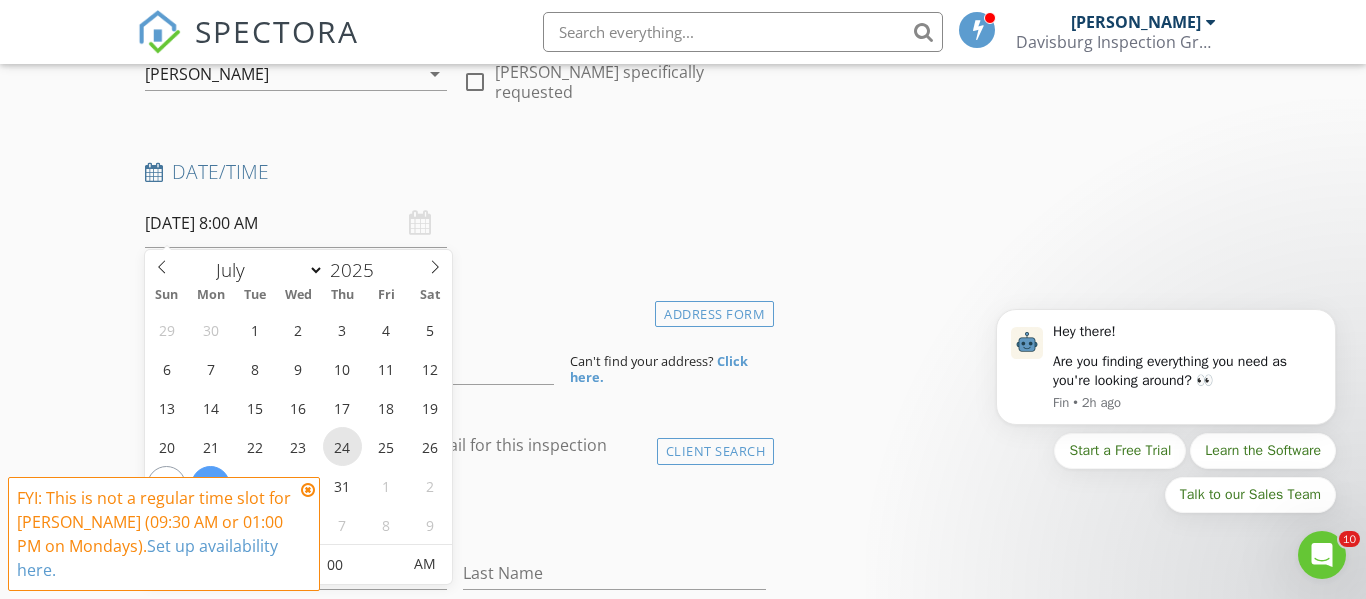 scroll, scrollTop: 260, scrollLeft: 0, axis: vertical 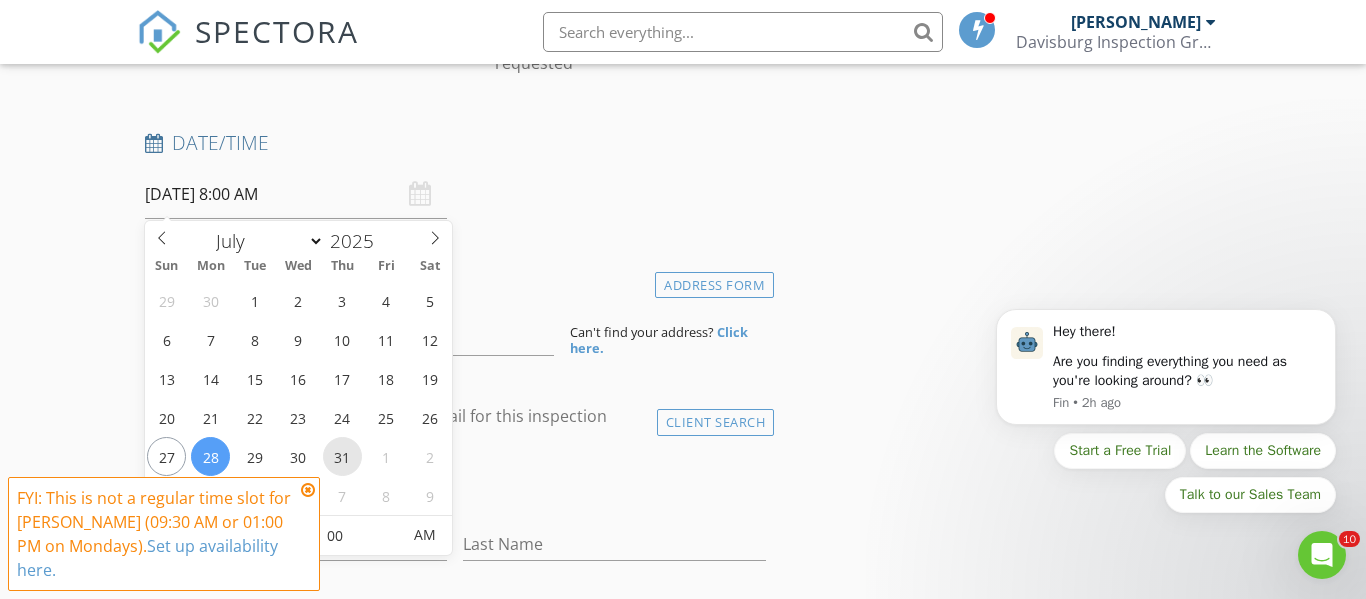 type on "07/31/2025 8:00 AM" 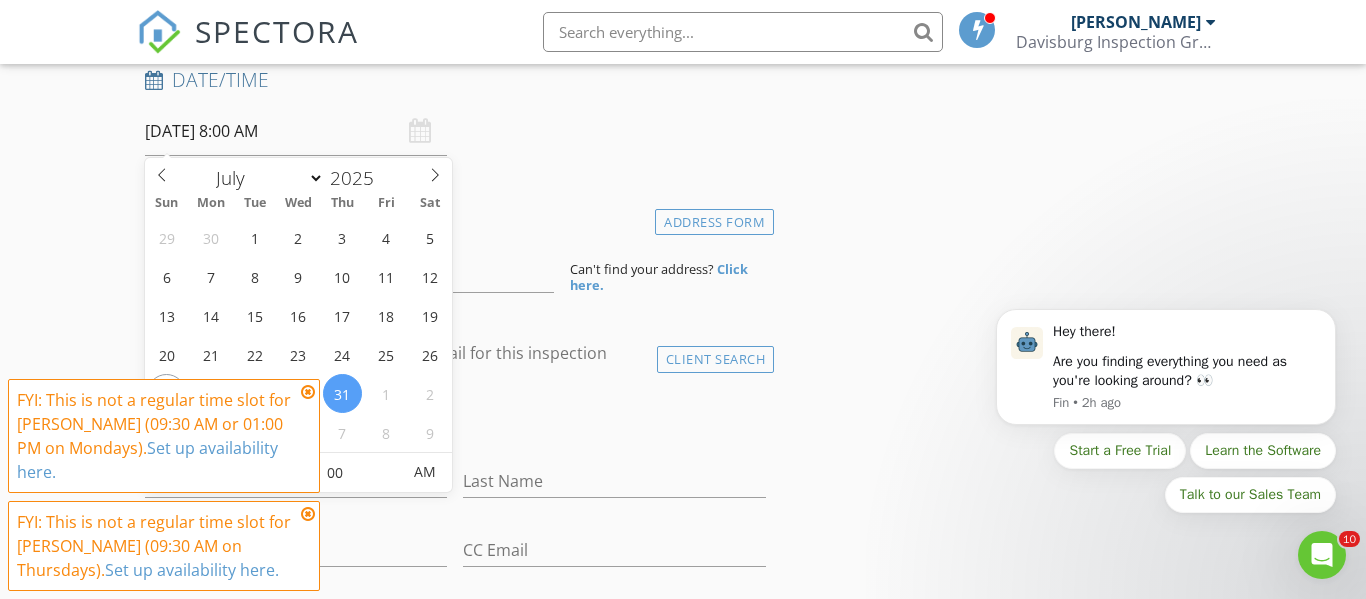 scroll, scrollTop: 505, scrollLeft: 0, axis: vertical 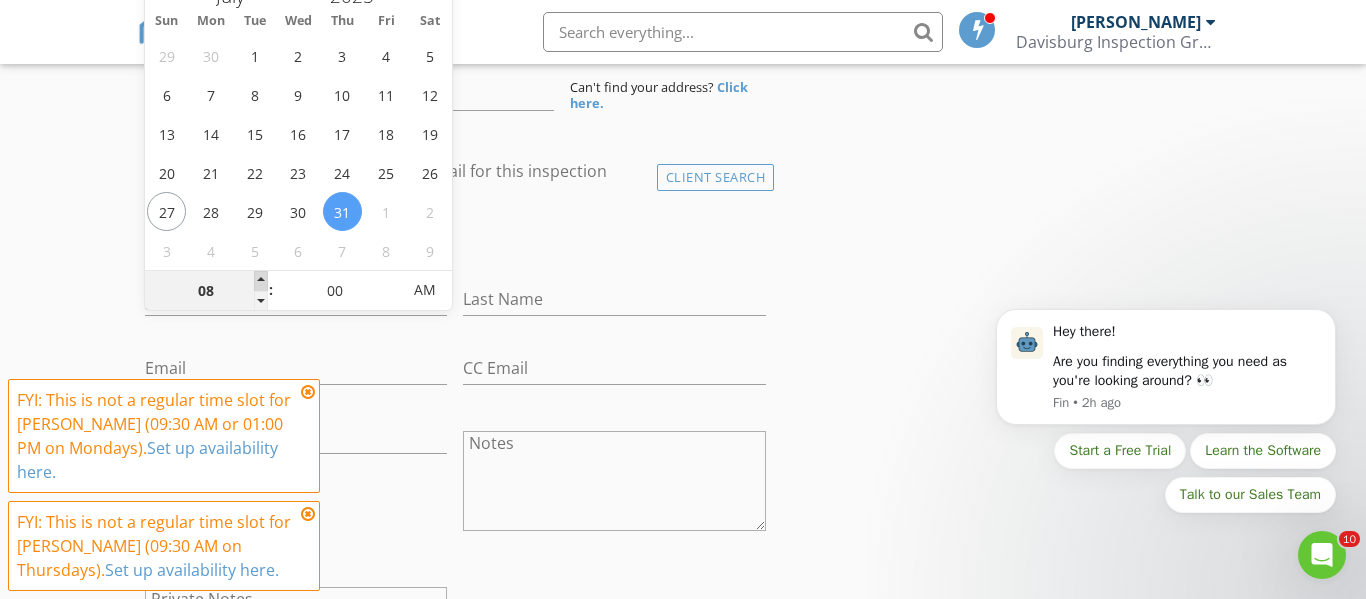 type on "09" 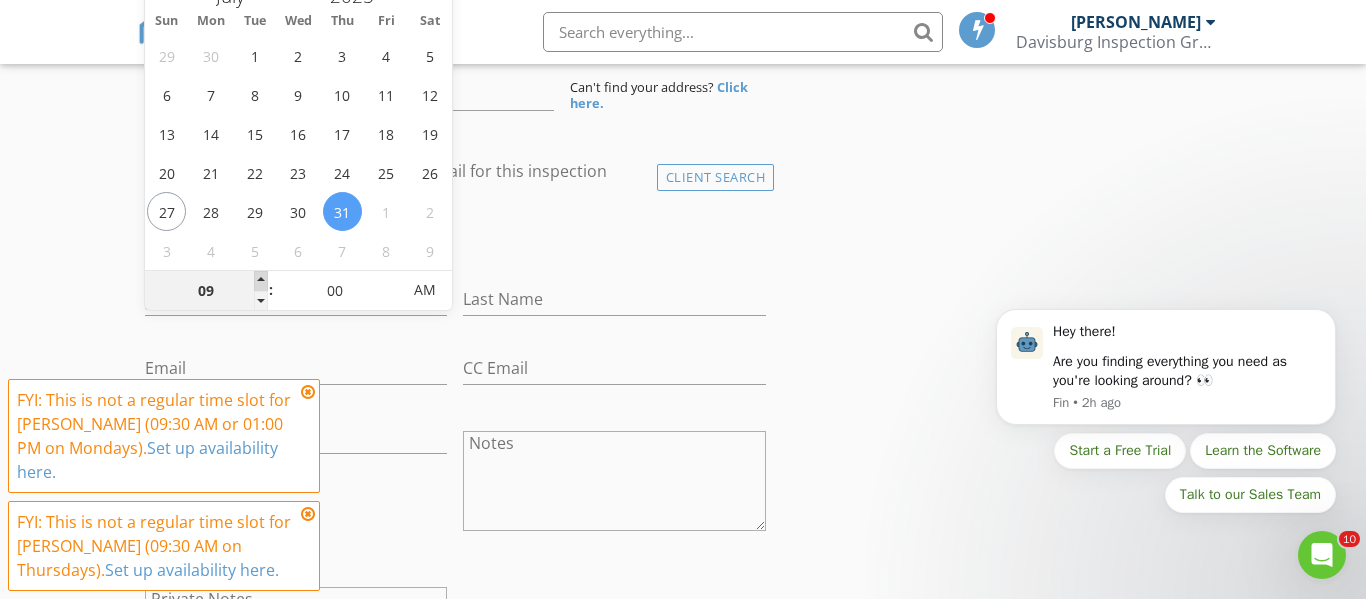 click at bounding box center [261, 281] 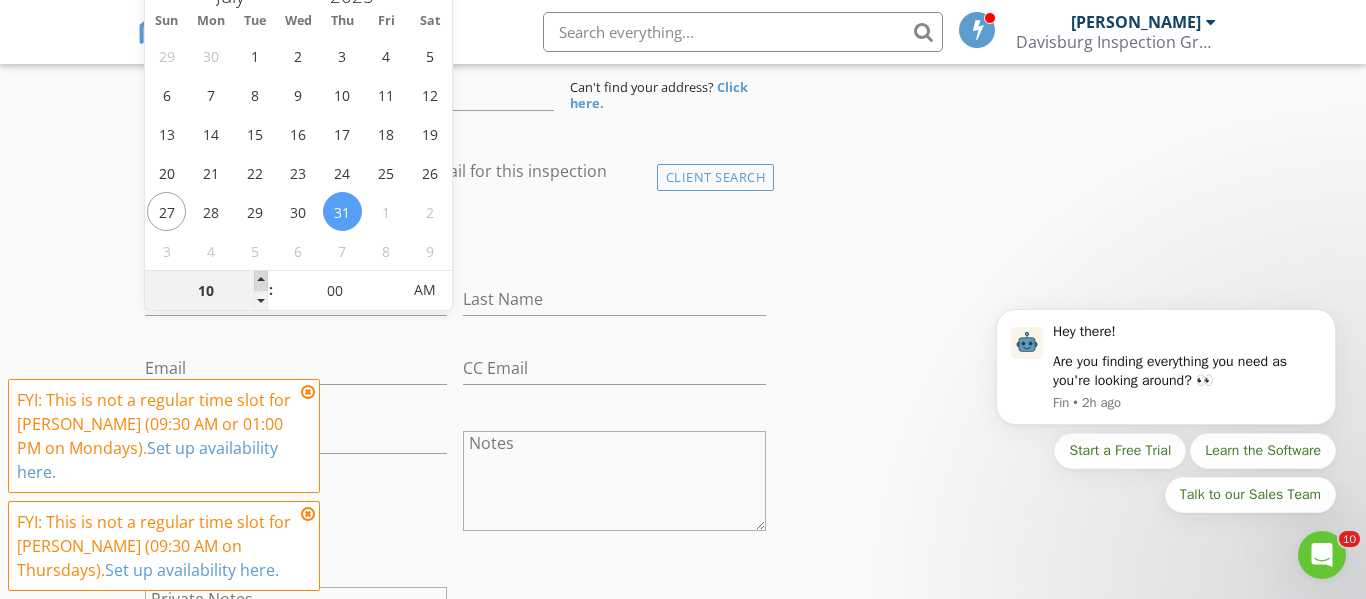 click at bounding box center (261, 281) 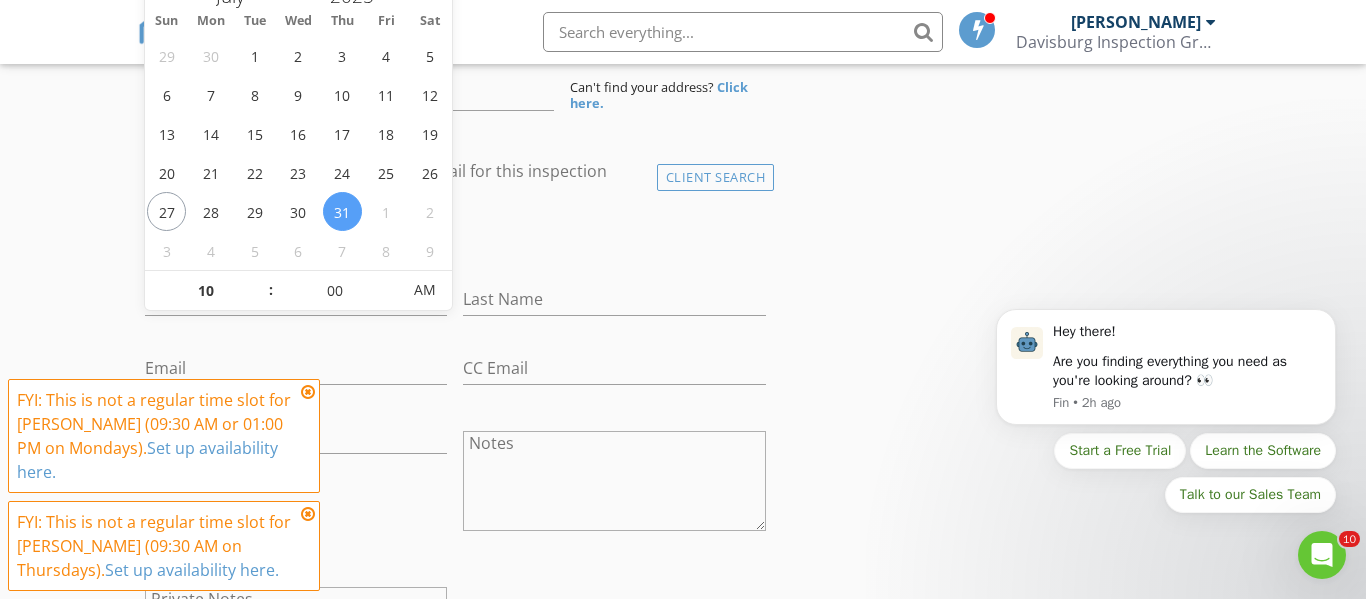 click at bounding box center (308, 392) 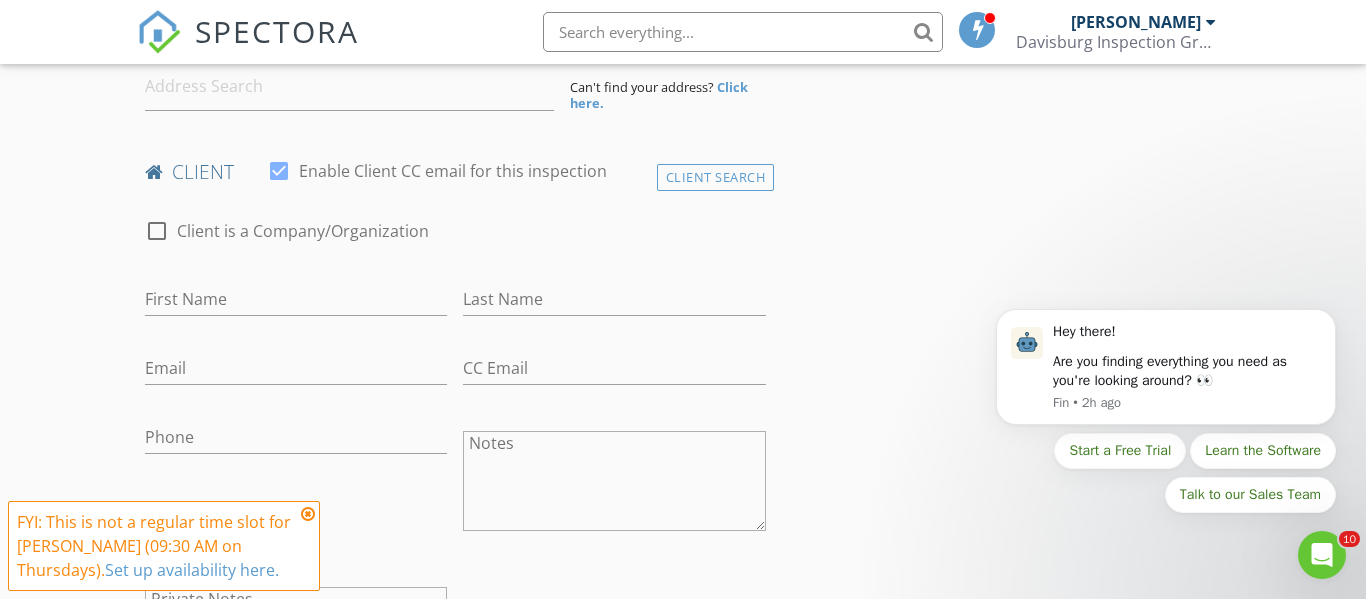 click at bounding box center (308, 514) 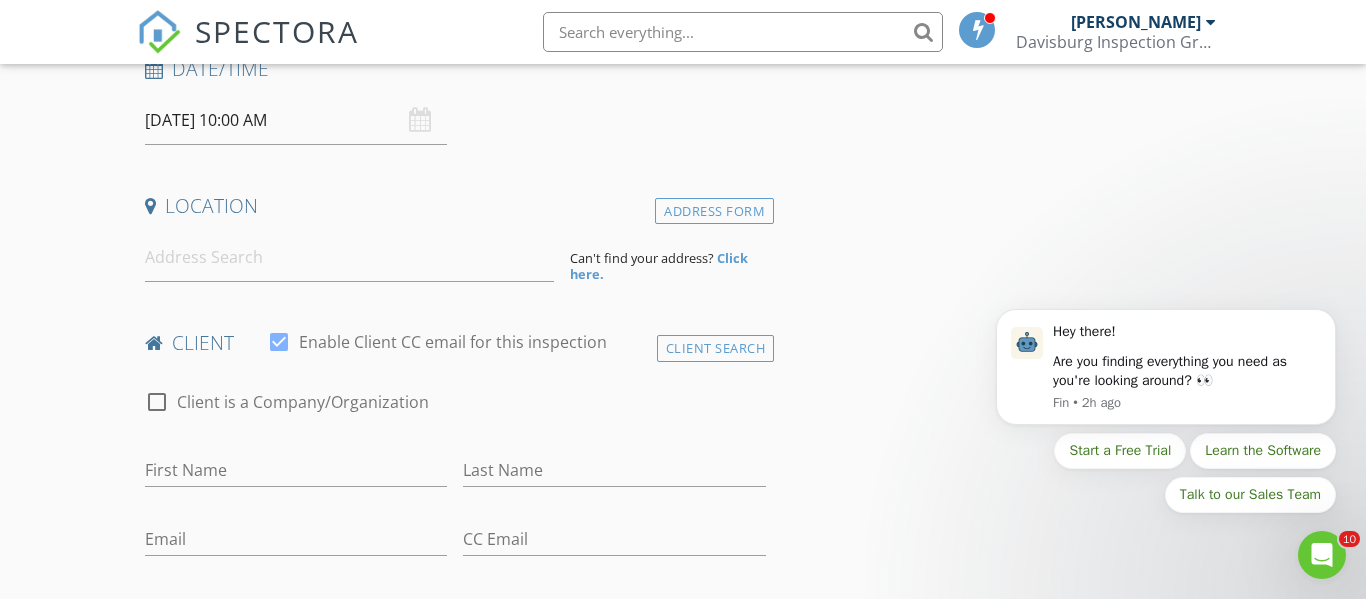 scroll, scrollTop: 306, scrollLeft: 0, axis: vertical 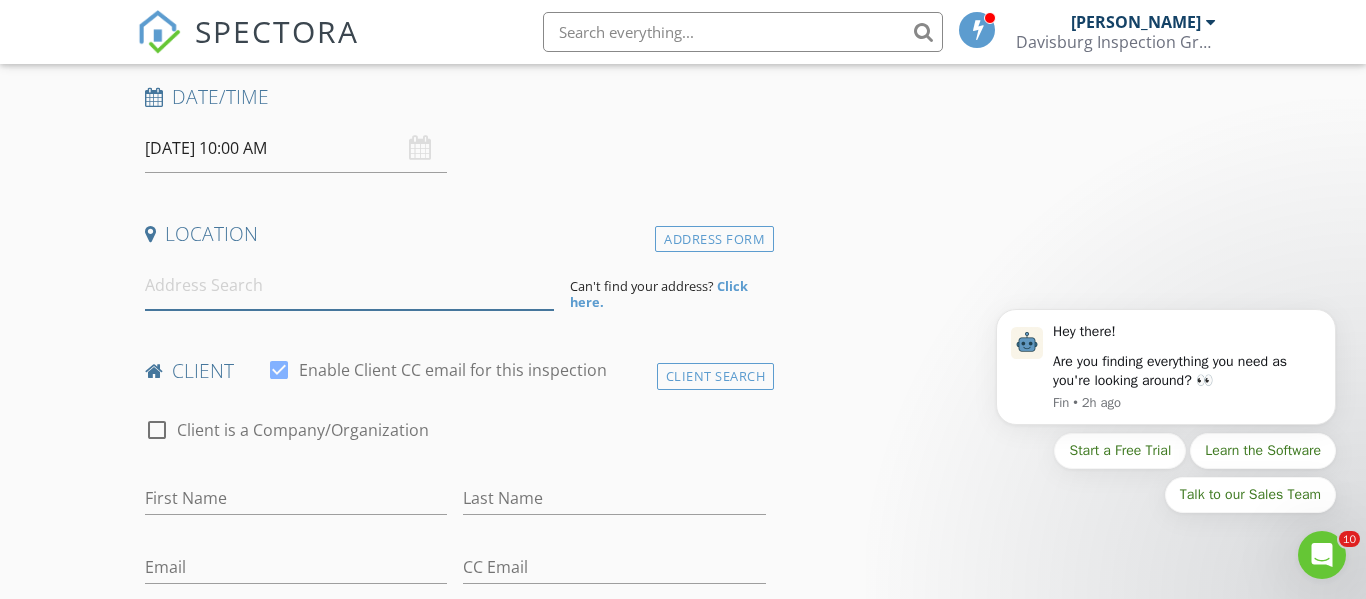 click at bounding box center [349, 285] 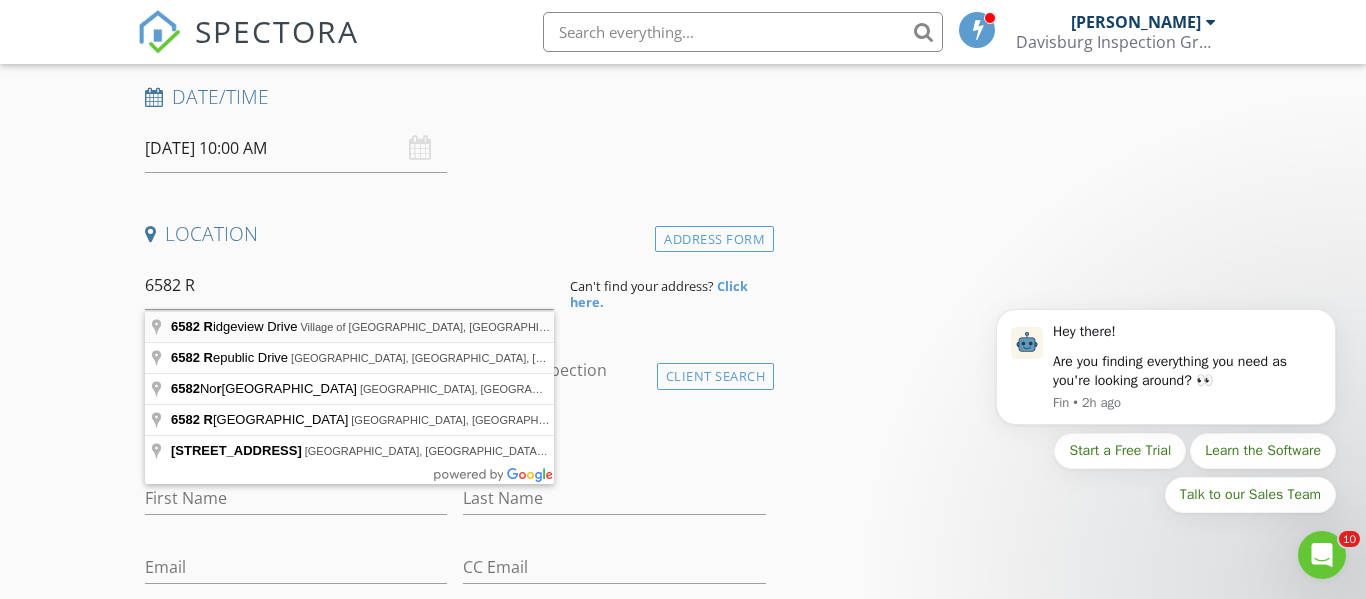 type on "6582 Ridgeview Drive, Village of Clarkston, MI, USA" 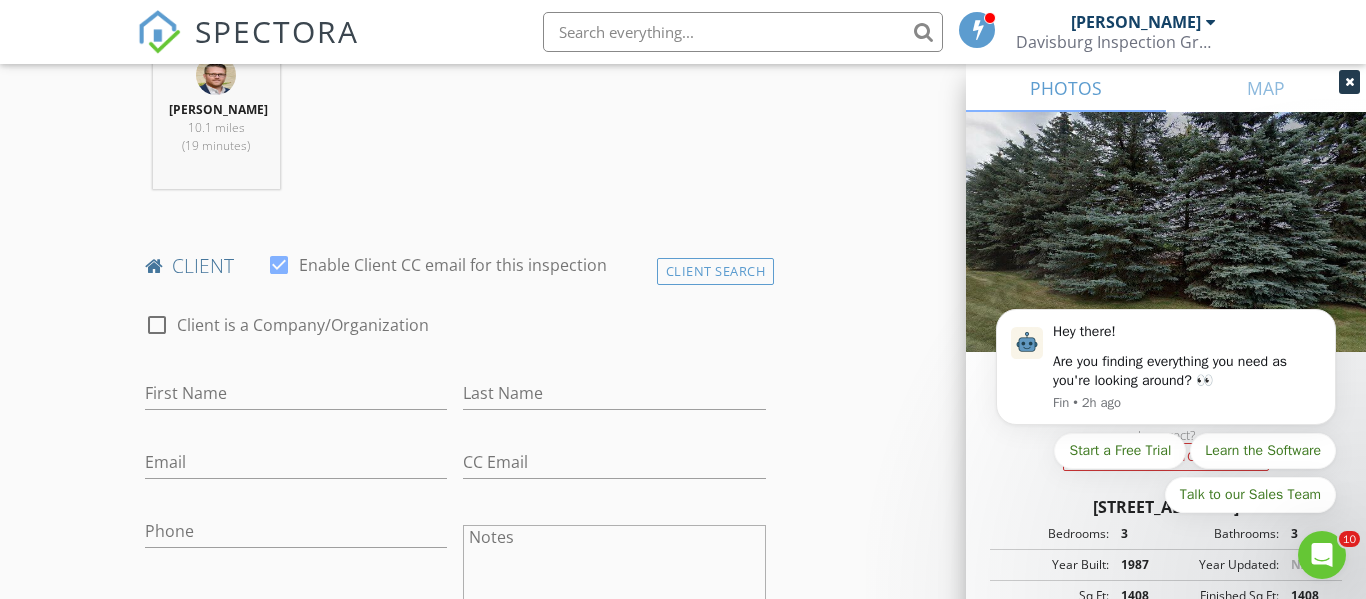 scroll, scrollTop: 921, scrollLeft: 0, axis: vertical 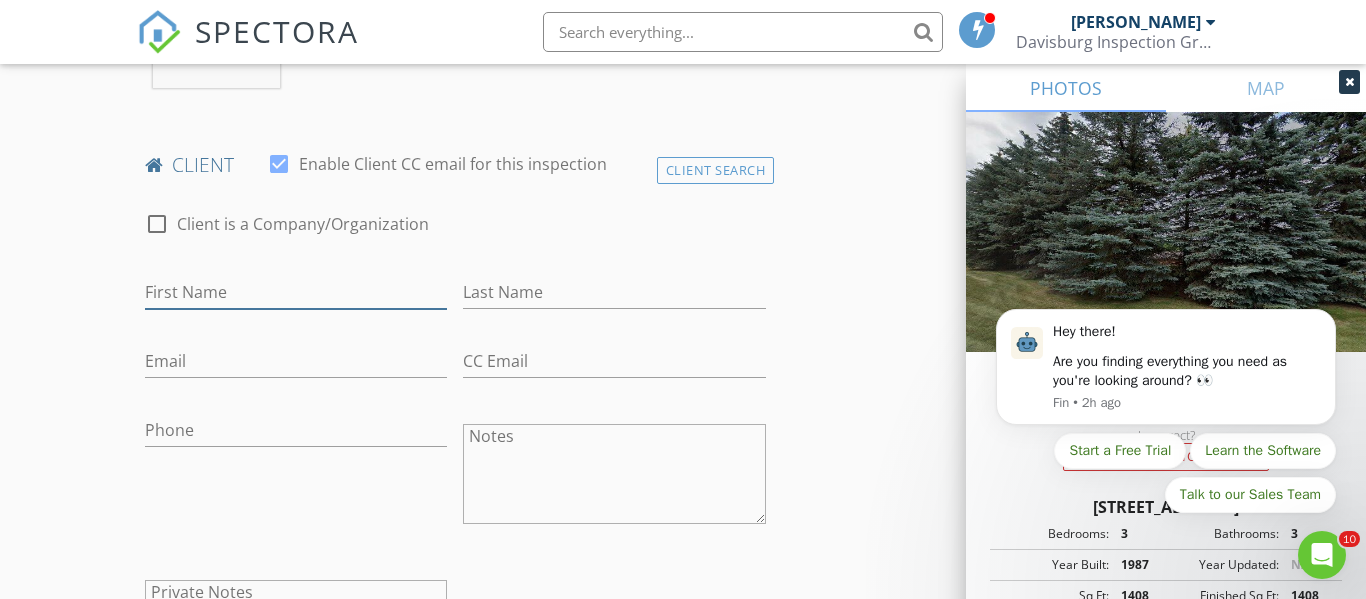 click on "First Name" at bounding box center [296, 292] 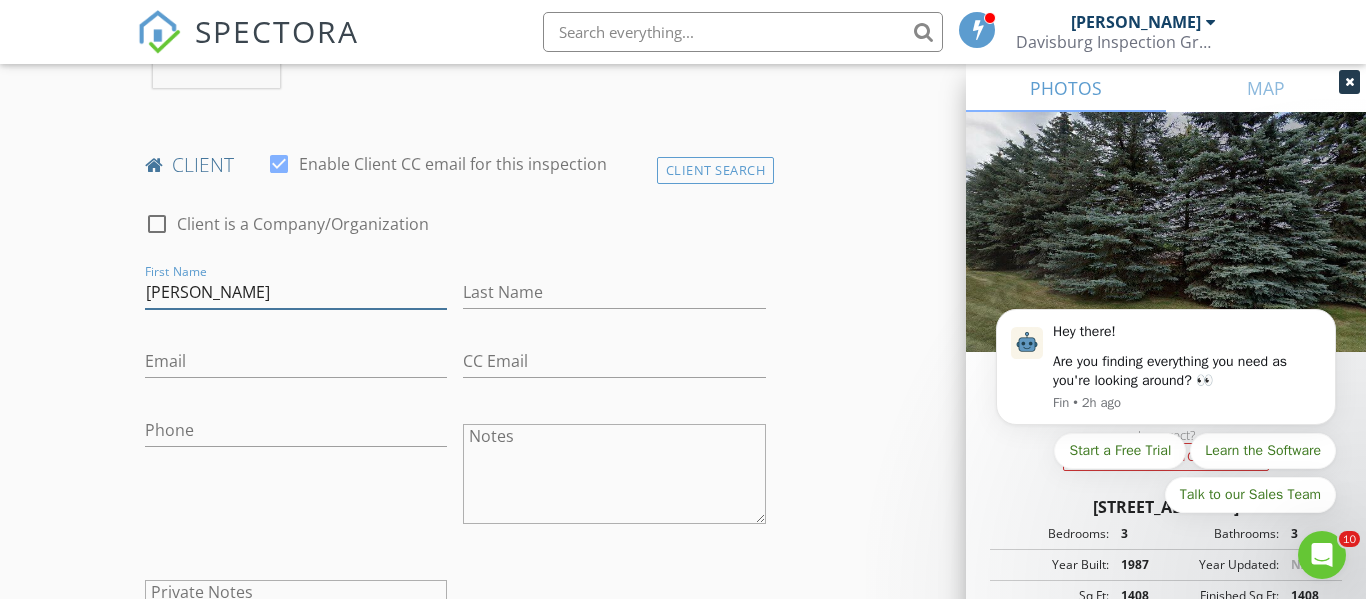 type on "Gregory" 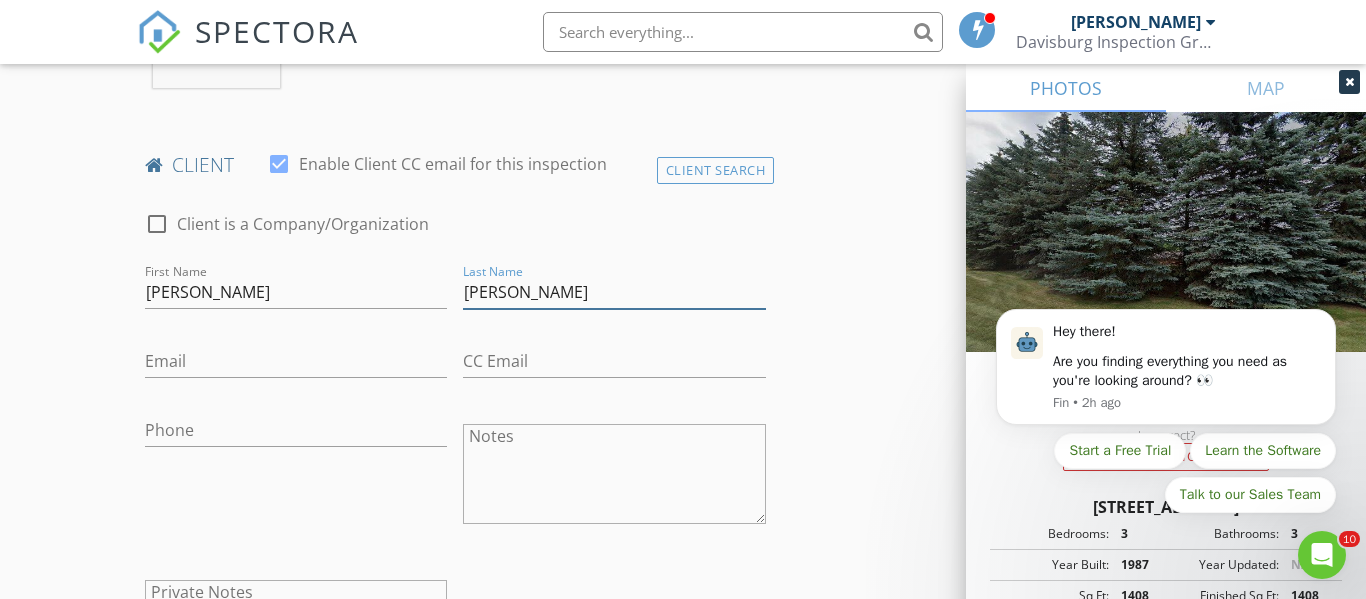 type on "Frushour" 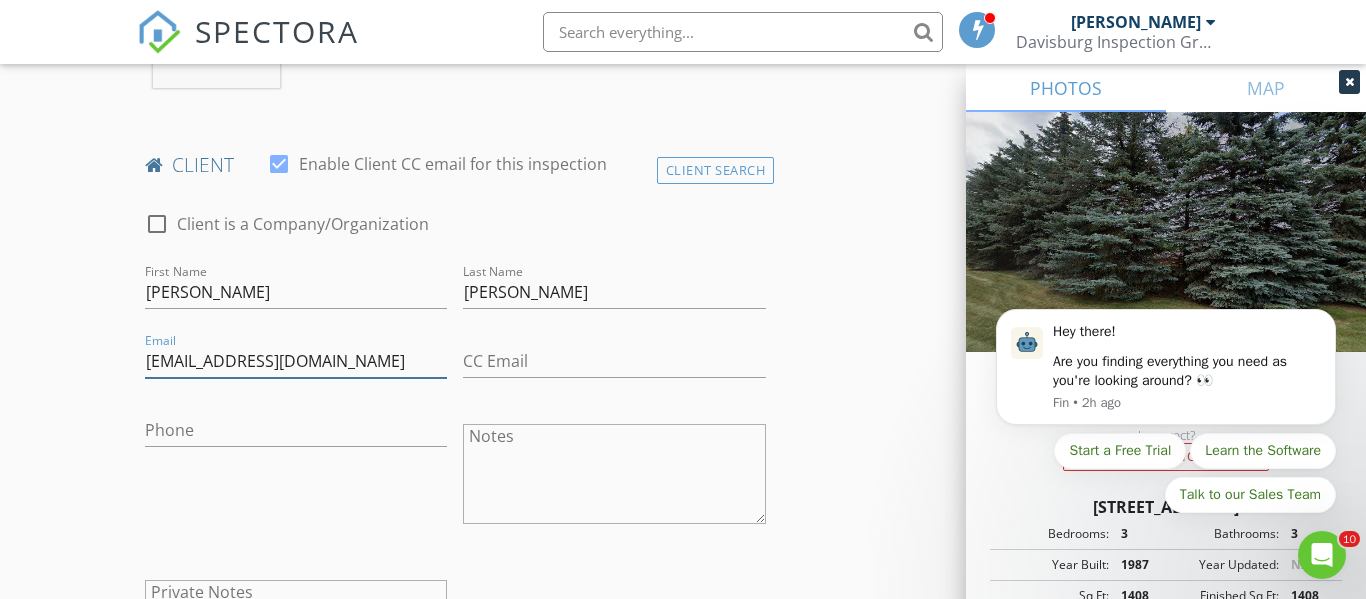 type on "gafrushour@gmail.com" 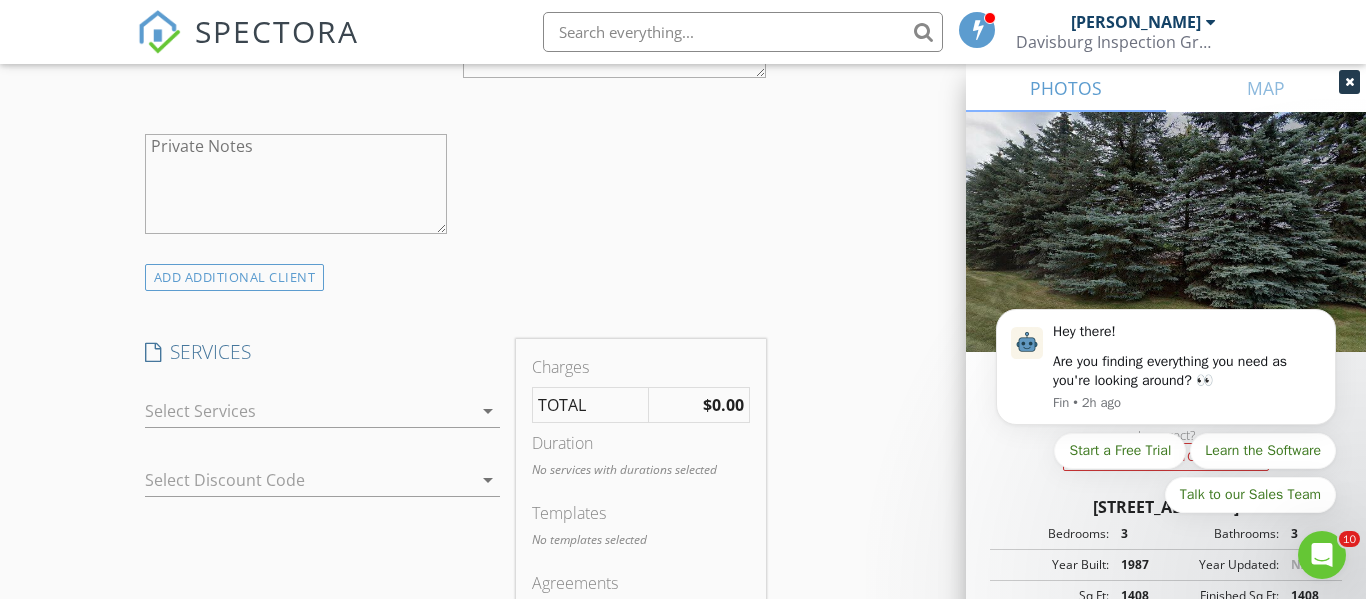 scroll, scrollTop: 1585, scrollLeft: 0, axis: vertical 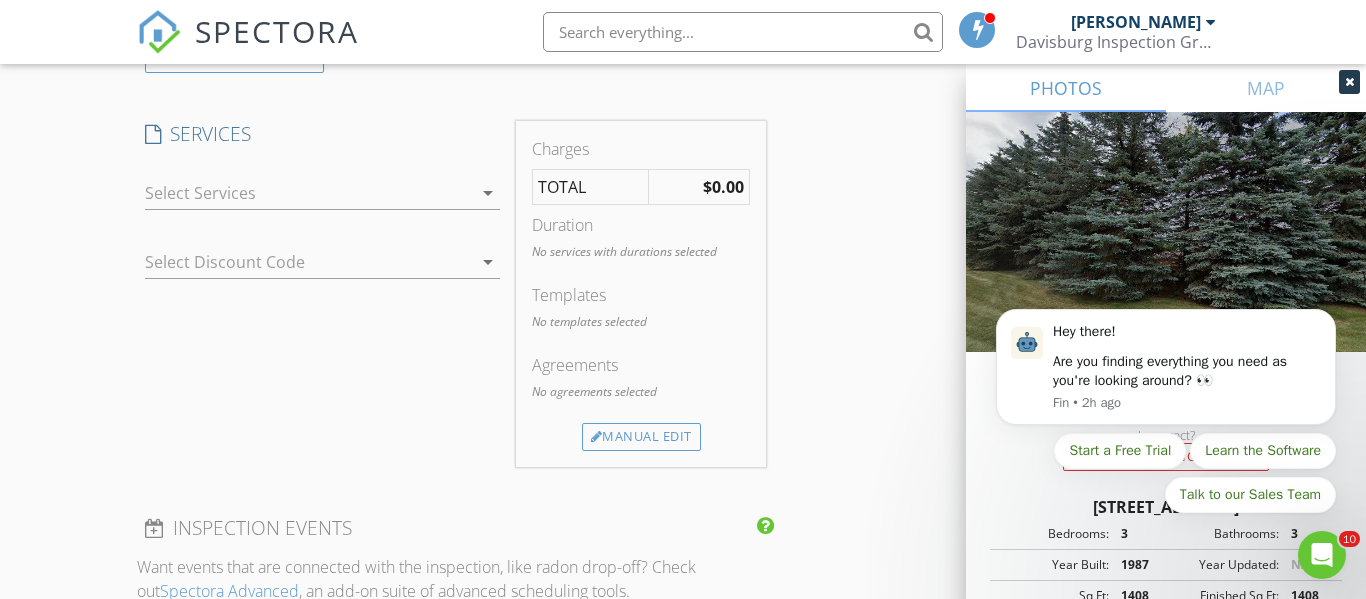 type on "616-308-8474" 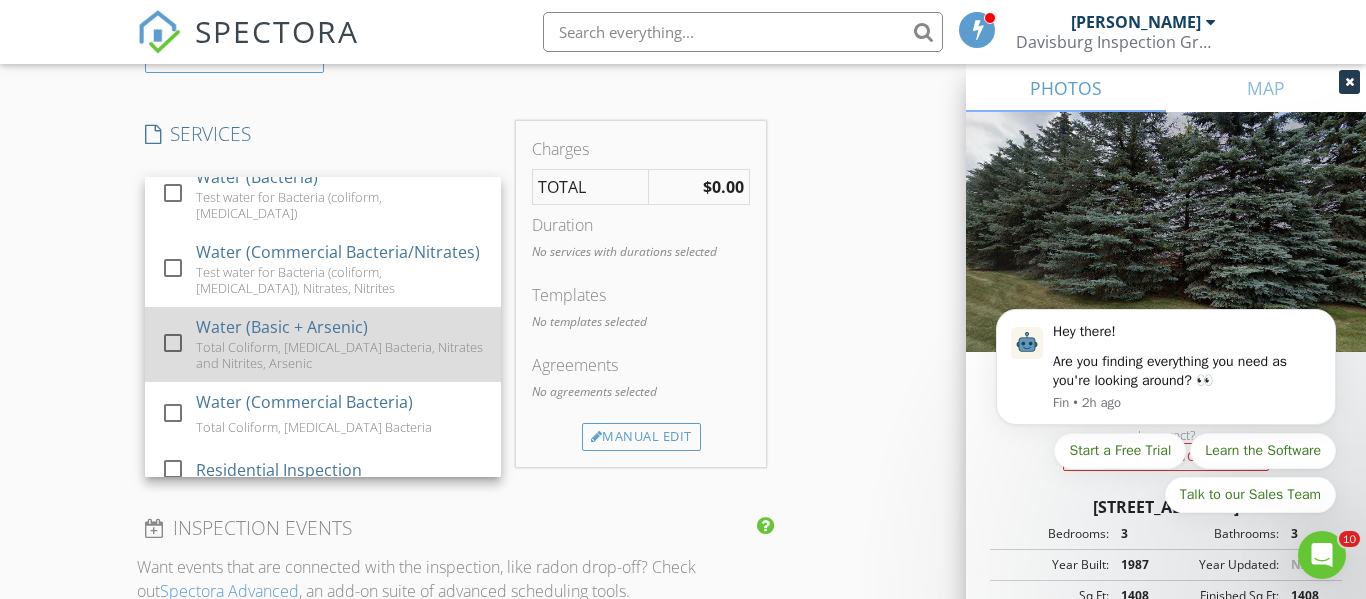 scroll, scrollTop: 812, scrollLeft: 0, axis: vertical 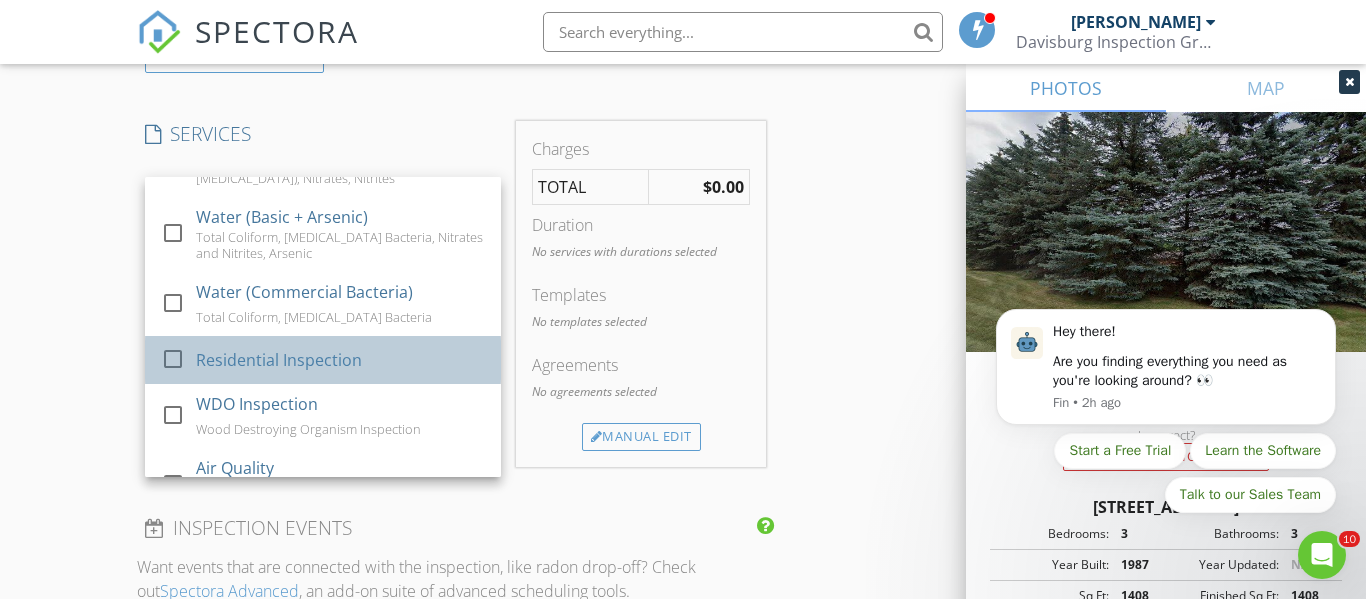 click on "Residential Inspection" at bounding box center [279, 360] 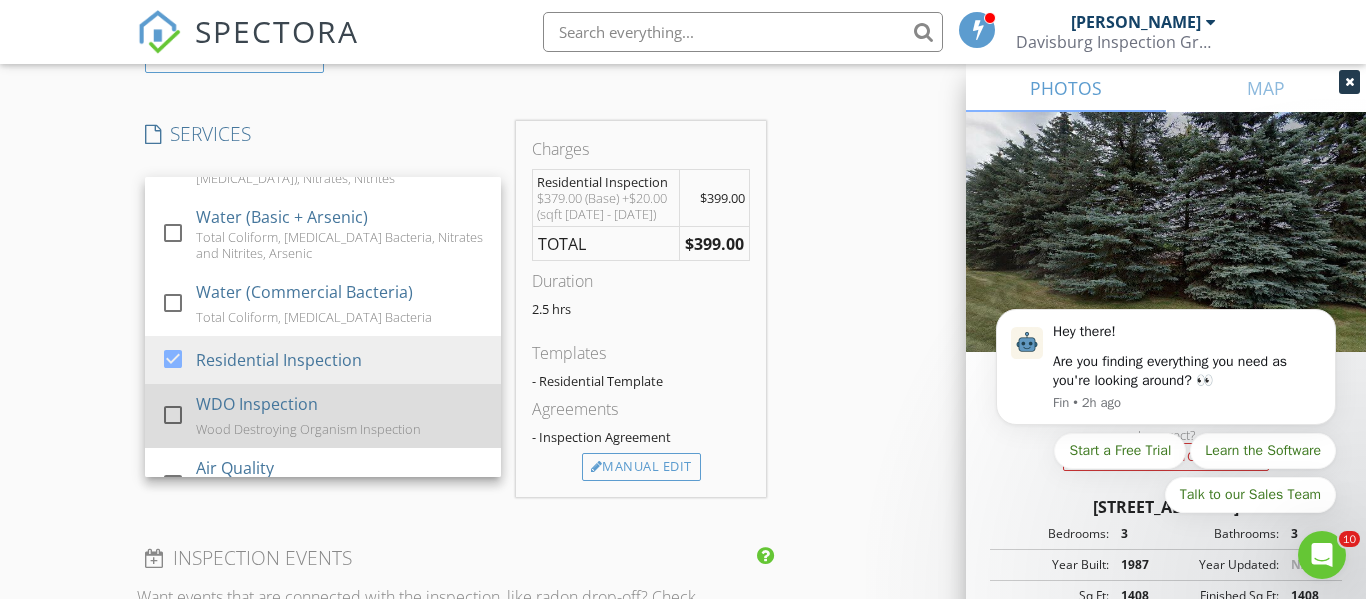 click on "WDO Inspection   Wood Destroying Organism Inspection" at bounding box center (340, 416) 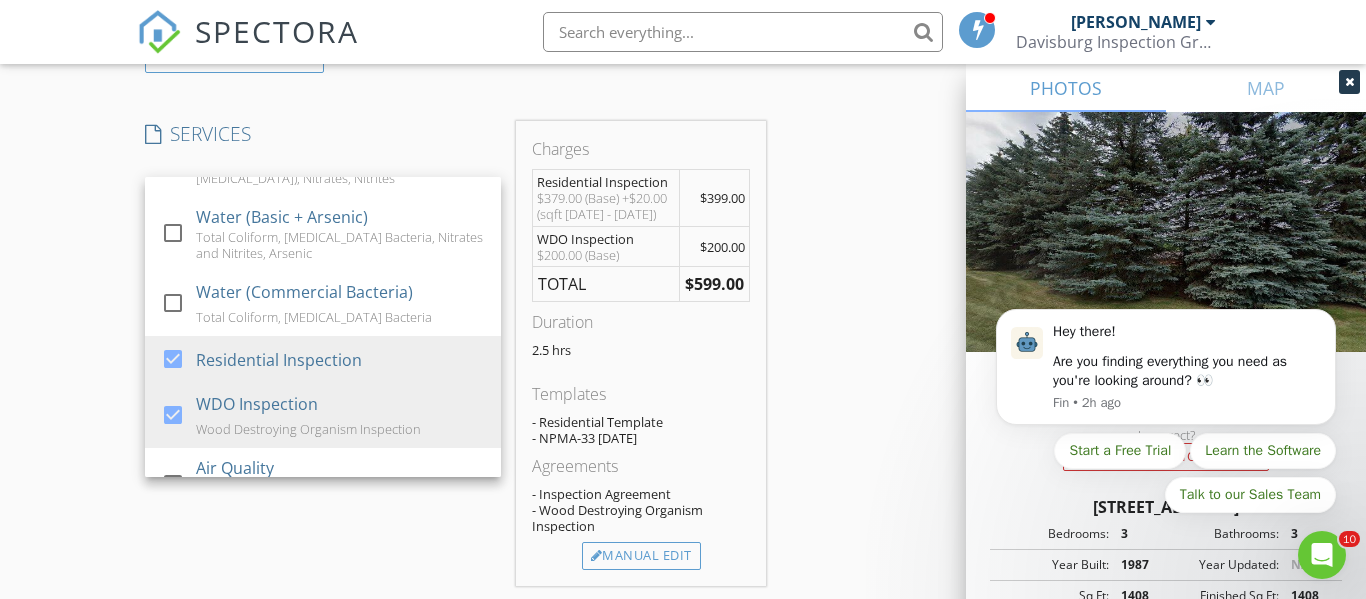 click on "New Inspection
Click here to use the New Order Form
INSPECTOR(S)
check_box   Ryan Paternoster   PRIMARY   Ryan Paternoster arrow_drop_down   check_box_outline_blank Ryan Paternoster specifically requested
Date/Time
07/31/2025 10:00 AM
Location
Address Search       Address 6582 Ridgeview Dr   Unit   City Village of Clarkston   State MI   Zip 48346   County Oakland     Square Feet 1408   Year Built 1987   Foundation arrow_drop_down     Ryan Paternoster     10.1 miles     (19 minutes)
client
check_box Enable Client CC email for this inspection   Client Search     check_box_outline_blank Client is a Company/Organization     First Name Gregory   Last Name Frushour   Email gafrushour@gmail.com   CC Email   Phone 616-308-8474           Notes   Private Notes
ADD ADDITIONAL client
check_box_outline_blank" at bounding box center (683, 347) 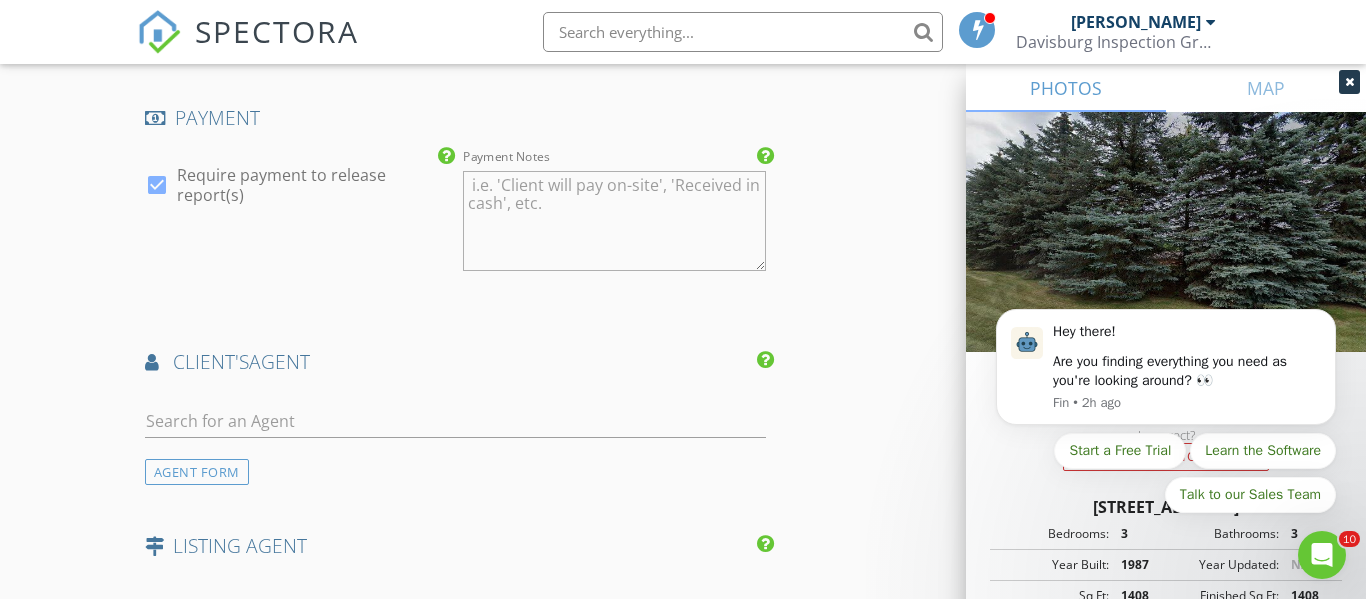 scroll, scrollTop: 2404, scrollLeft: 0, axis: vertical 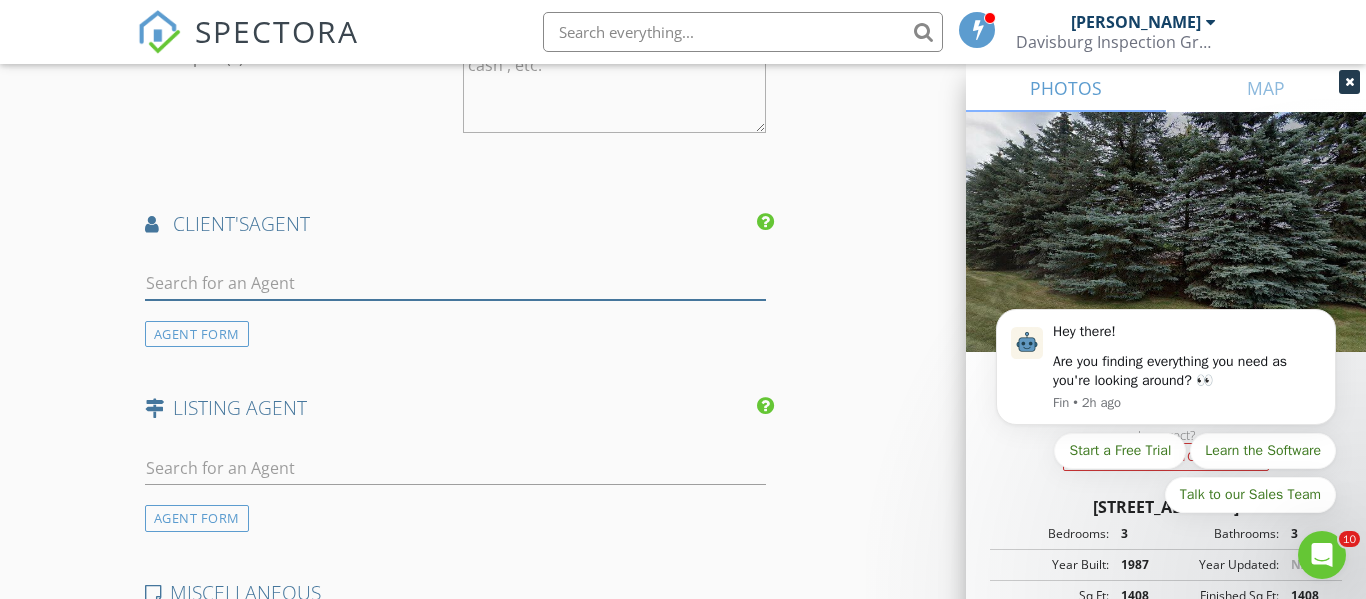 click at bounding box center (455, 283) 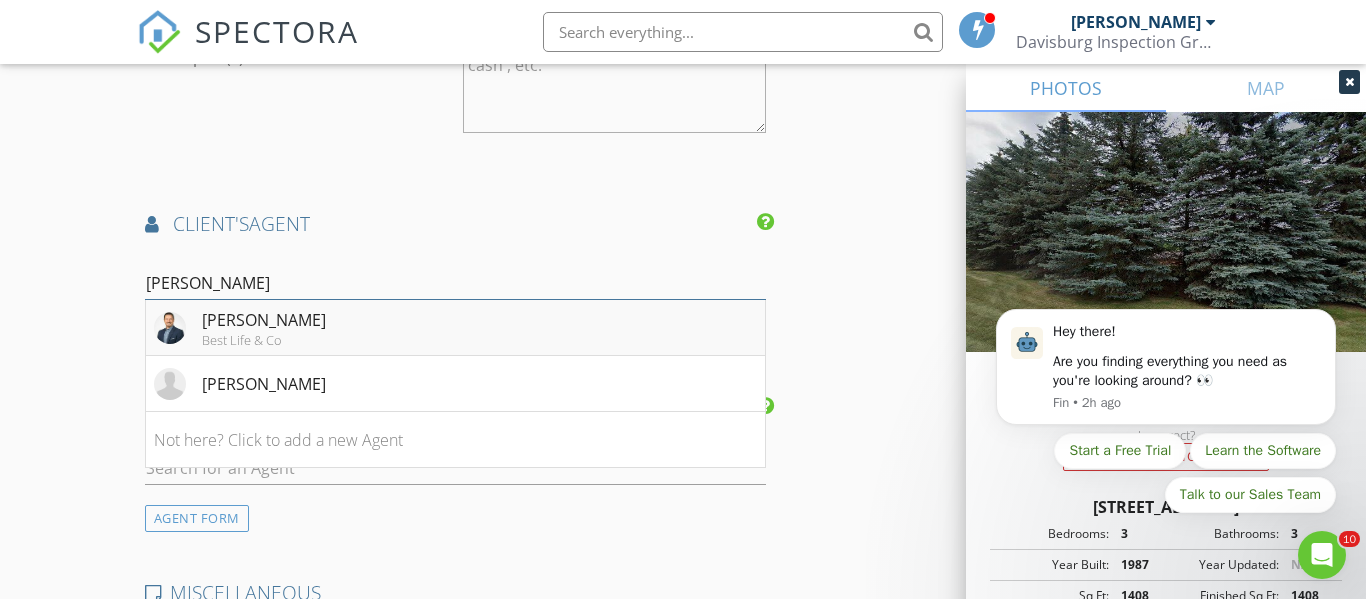 type on "James" 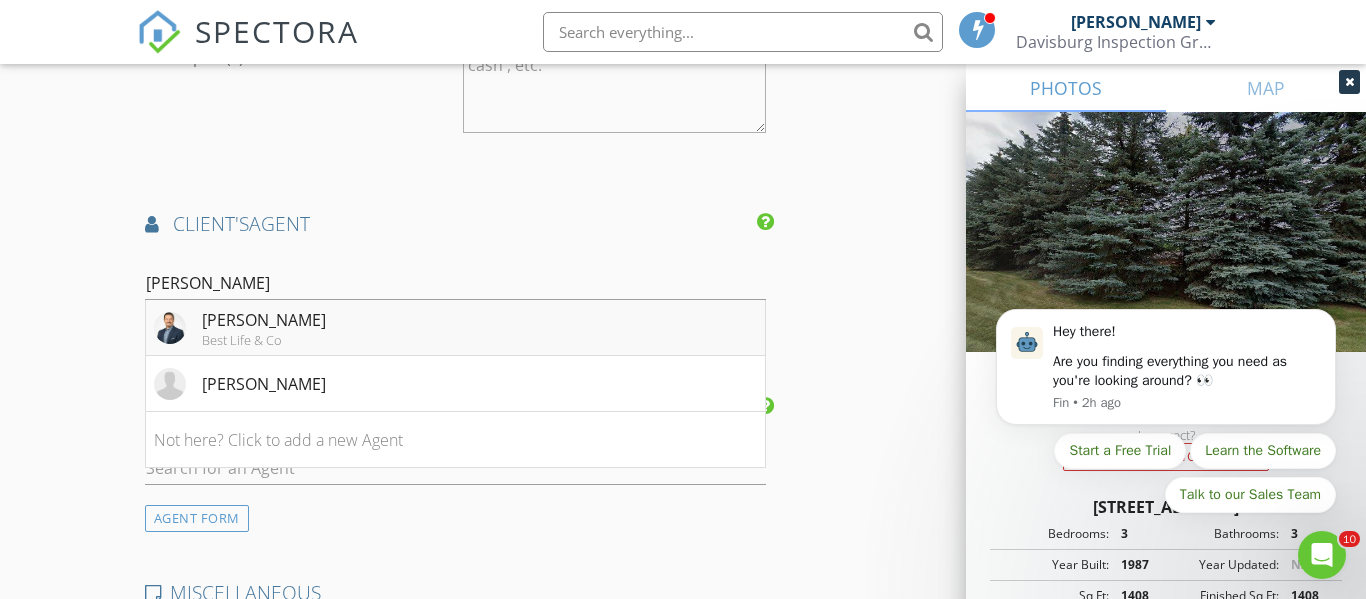 click on "James Turner" at bounding box center [264, 320] 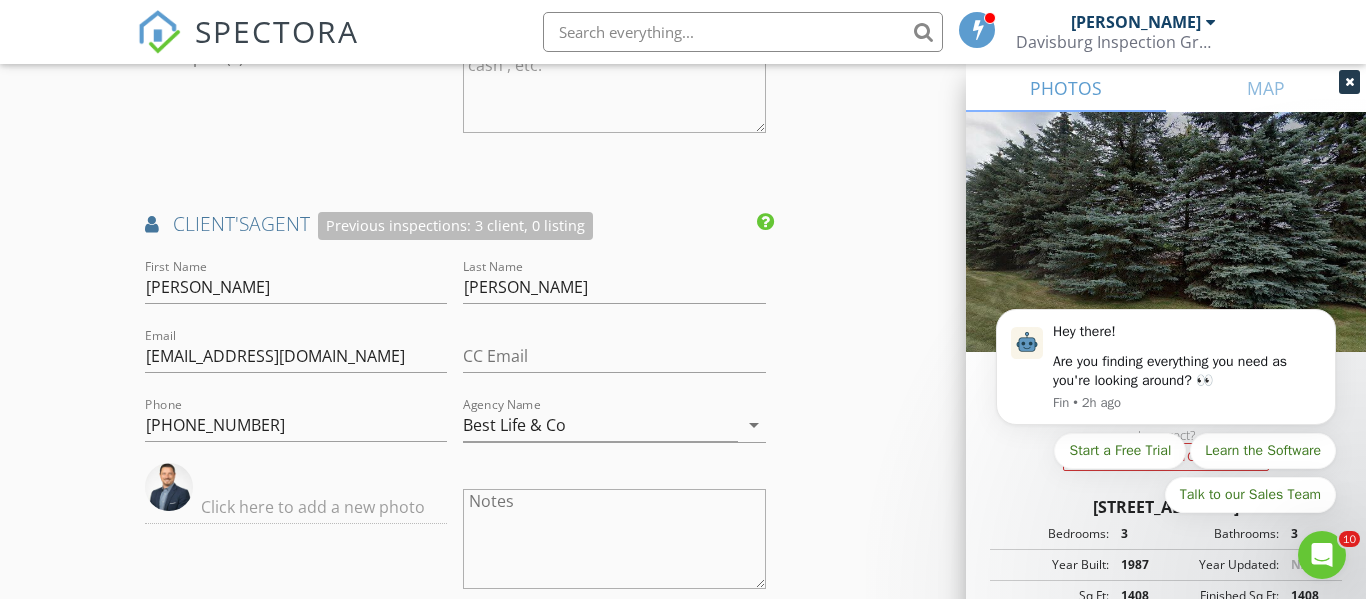 click on "INSPECTOR(S)
check_box   Ryan Paternoster   PRIMARY   Ryan Paternoster arrow_drop_down   check_box_outline_blank Ryan Paternoster specifically requested
Date/Time
07/31/2025 10:00 AM
Location
Address Search       Address 6582 Ridgeview Dr   Unit   City Village of Clarkston   State MI   Zip 48346   County Oakland     Square Feet 1408   Year Built 1987   Foundation arrow_drop_down     Ryan Paternoster     10.1 miles     (19 minutes)
client
check_box Enable Client CC email for this inspection   Client Search     check_box_outline_blank Client is a Company/Organization     First Name Gregory   Last Name Frushour   Email gafrushour@gmail.com   CC Email   Phone 616-308-8474           Notes   Private Notes
ADD ADDITIONAL client
SERVICES
check_box_outline_blank   Sewer Scope" at bounding box center (683, -211) 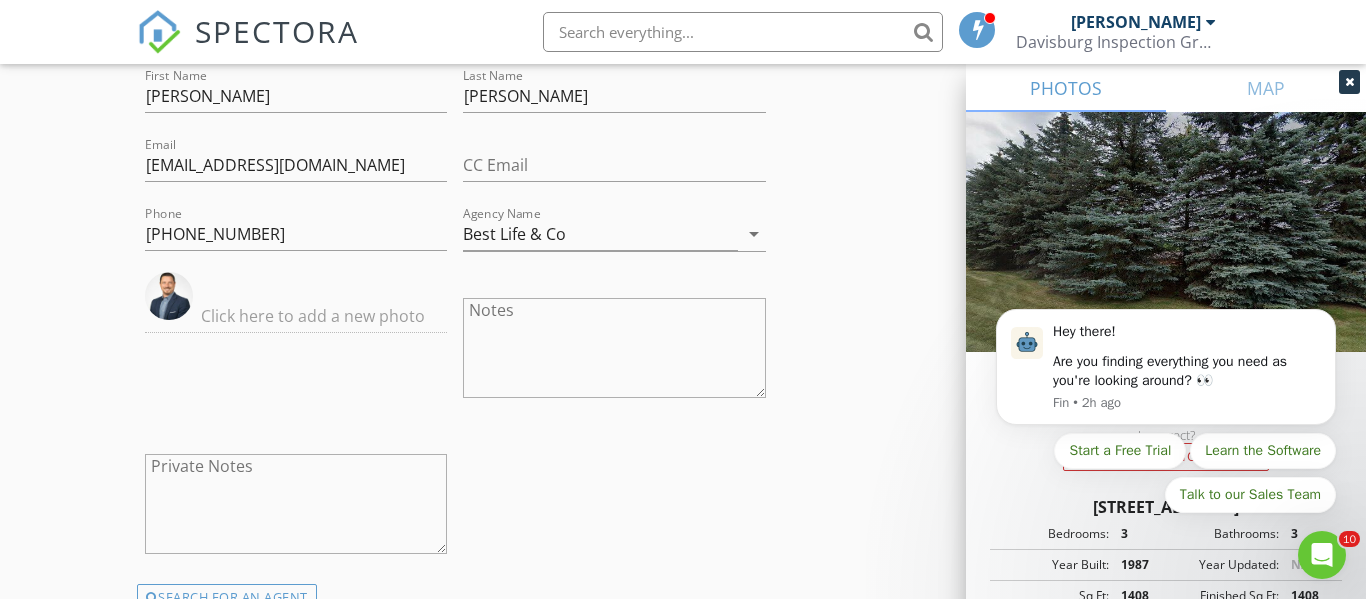 scroll, scrollTop: 2768, scrollLeft: 0, axis: vertical 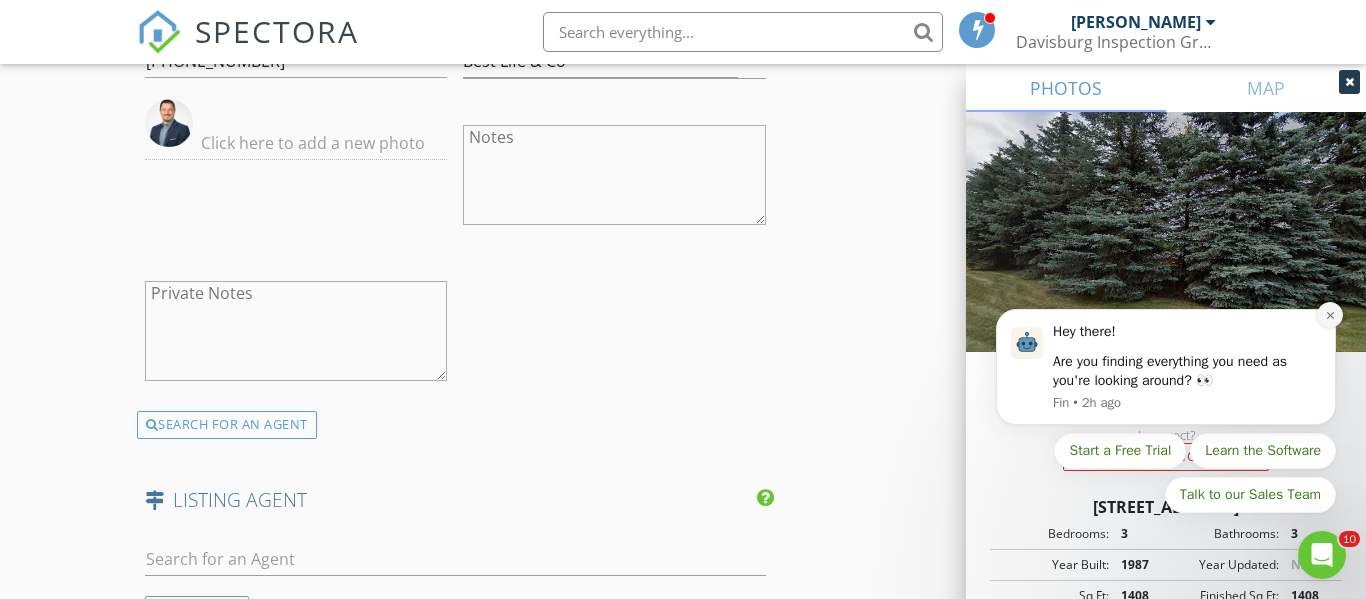 click 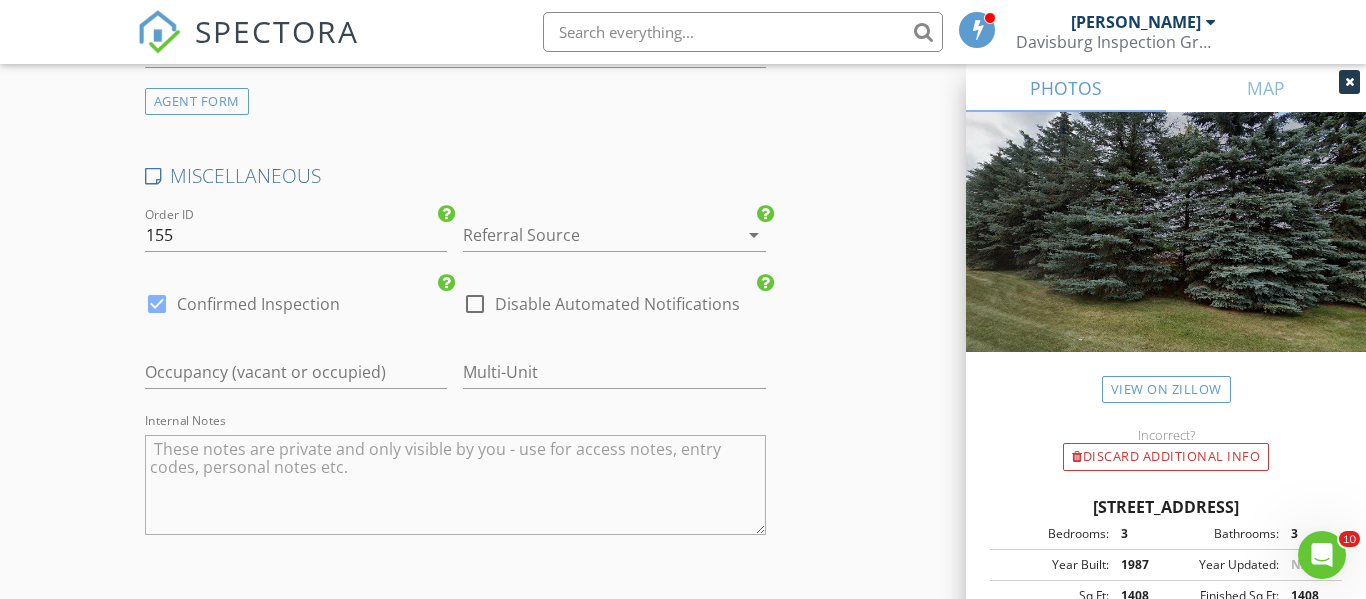 scroll, scrollTop: 3281, scrollLeft: 0, axis: vertical 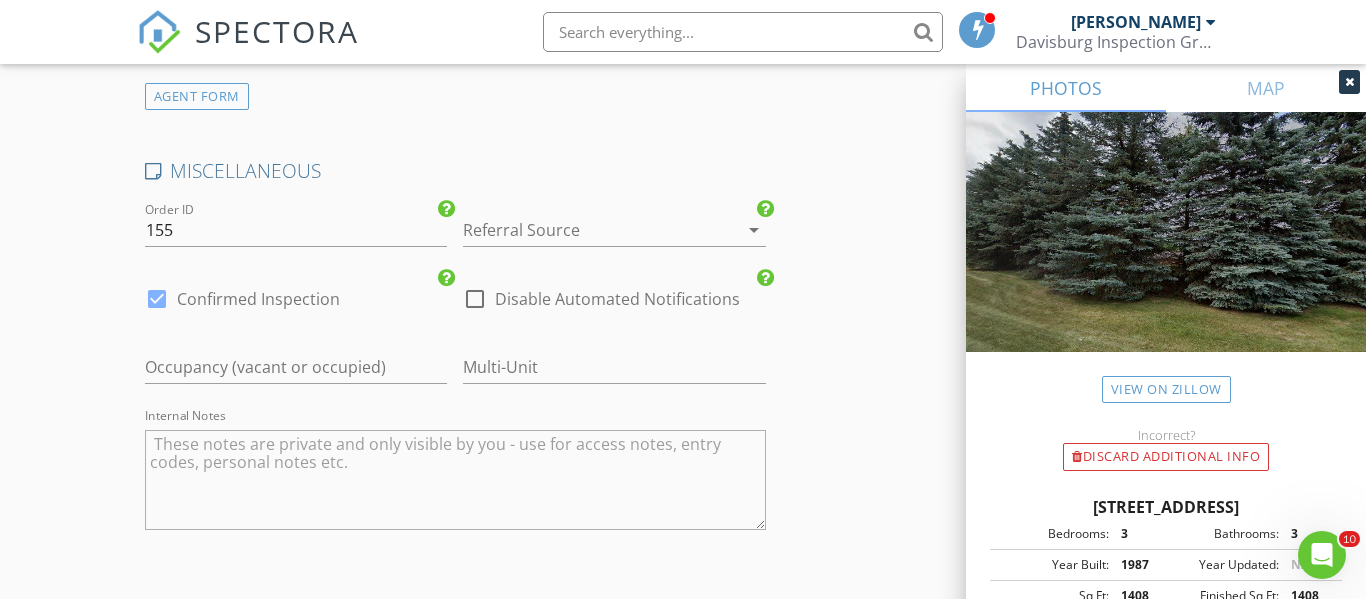 click at bounding box center (586, 230) 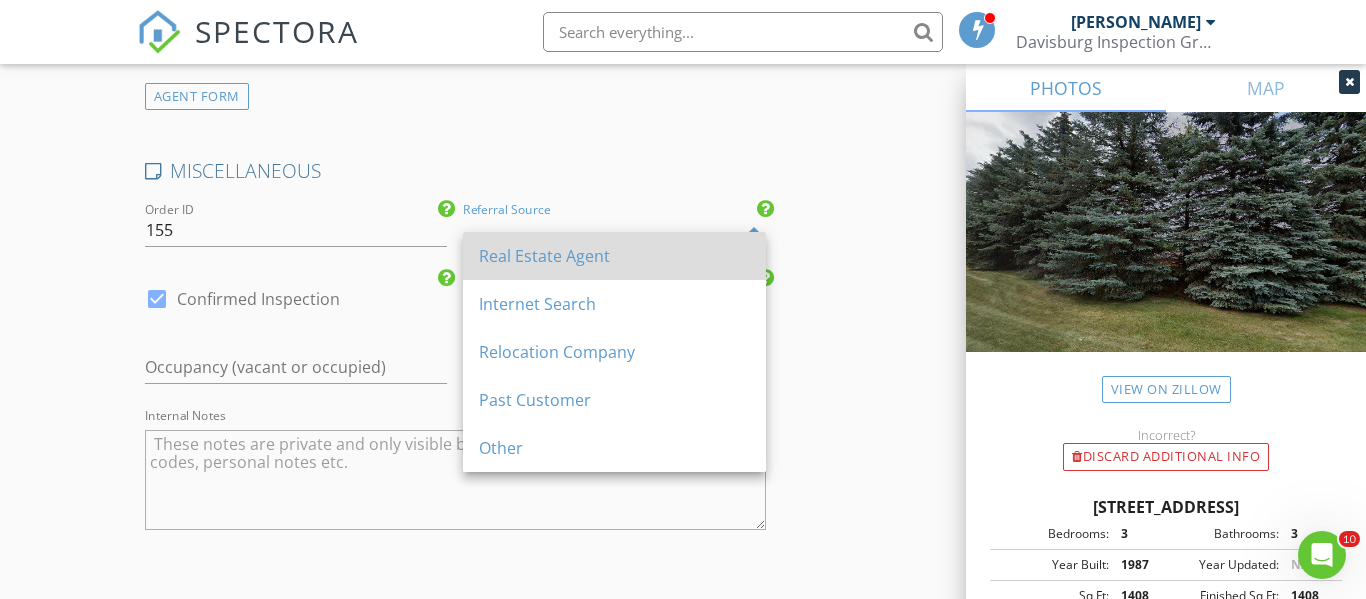 click on "Real Estate Agent" at bounding box center [614, 256] 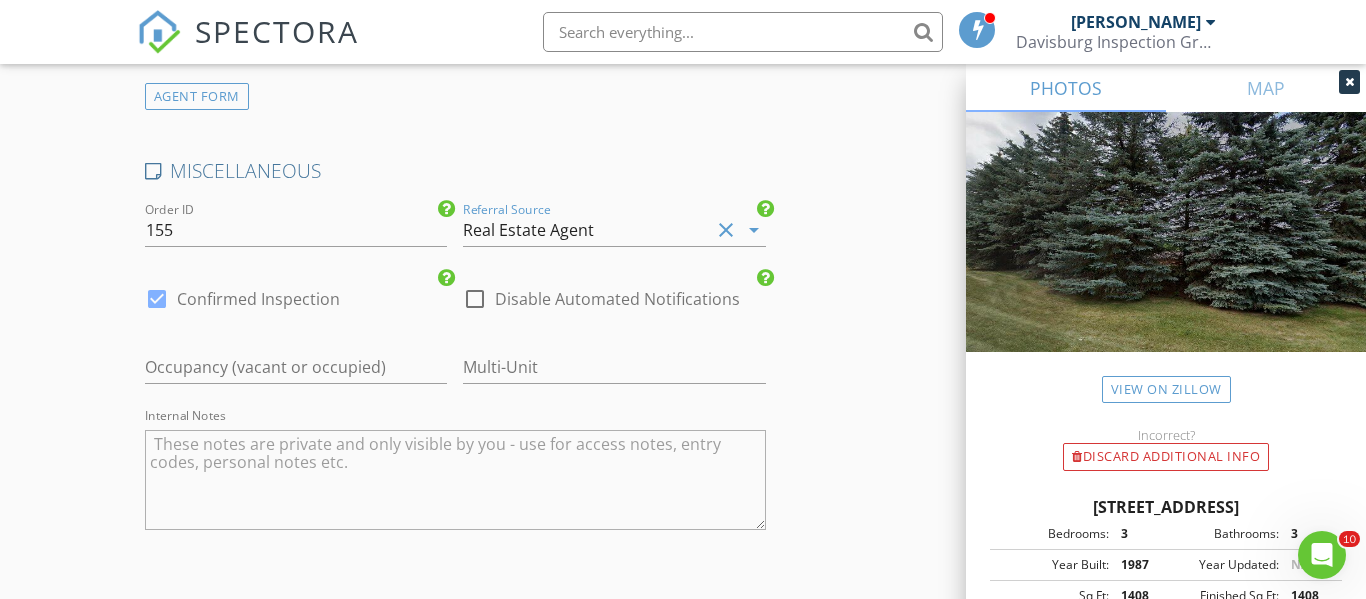 click on "New Inspection
Click here to use the New Order Form
INSPECTOR(S)
check_box   Ryan Paternoster   PRIMARY   Ryan Paternoster arrow_drop_down   check_box_outline_blank Ryan Paternoster specifically requested
Date/Time
07/31/2025 10:00 AM
Location
Address Search       Address 6582 Ridgeview Dr   Unit   City Village of Clarkston   State MI   Zip 48346   County Oakland     Square Feet 1408   Year Built 1987   Foundation arrow_drop_down     Ryan Paternoster     10.1 miles     (19 minutes)
client
check_box Enable Client CC email for this inspection   Client Search     check_box_outline_blank Client is a Company/Organization     First Name Gregory   Last Name Frushour   Email gafrushour@gmail.com   CC Email   Phone 616-308-8474           Notes   Private Notes
ADD ADDITIONAL client
check_box_outline_blank" at bounding box center [683, -1122] 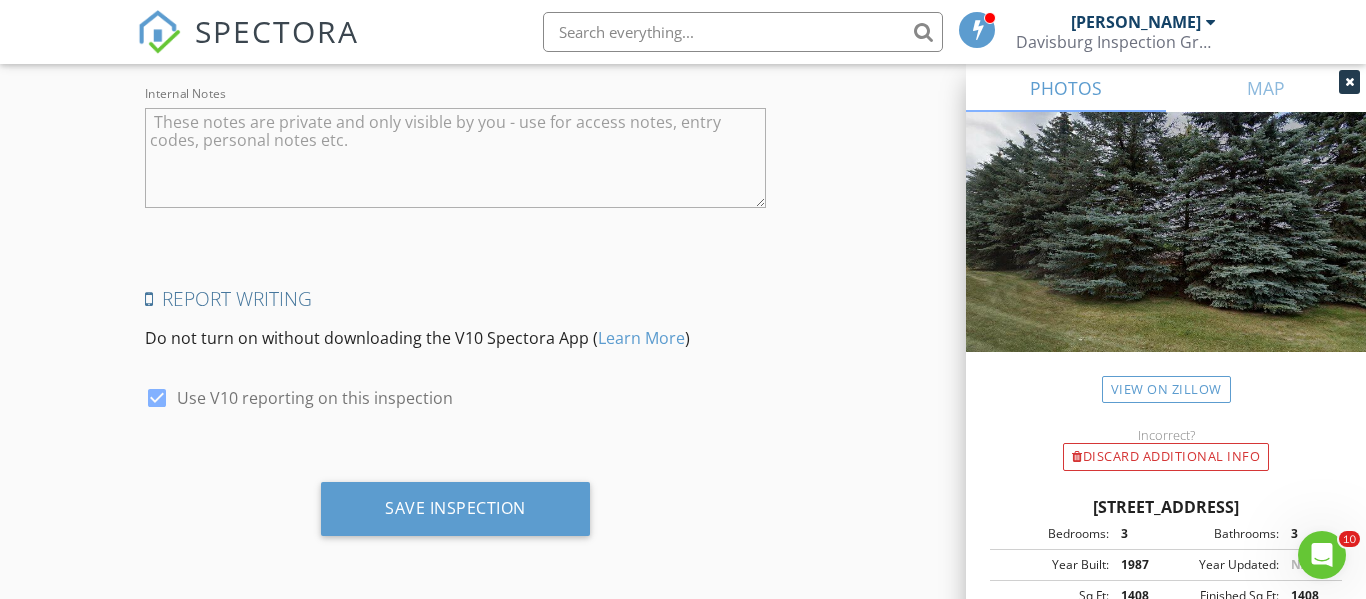 scroll, scrollTop: 3621, scrollLeft: 0, axis: vertical 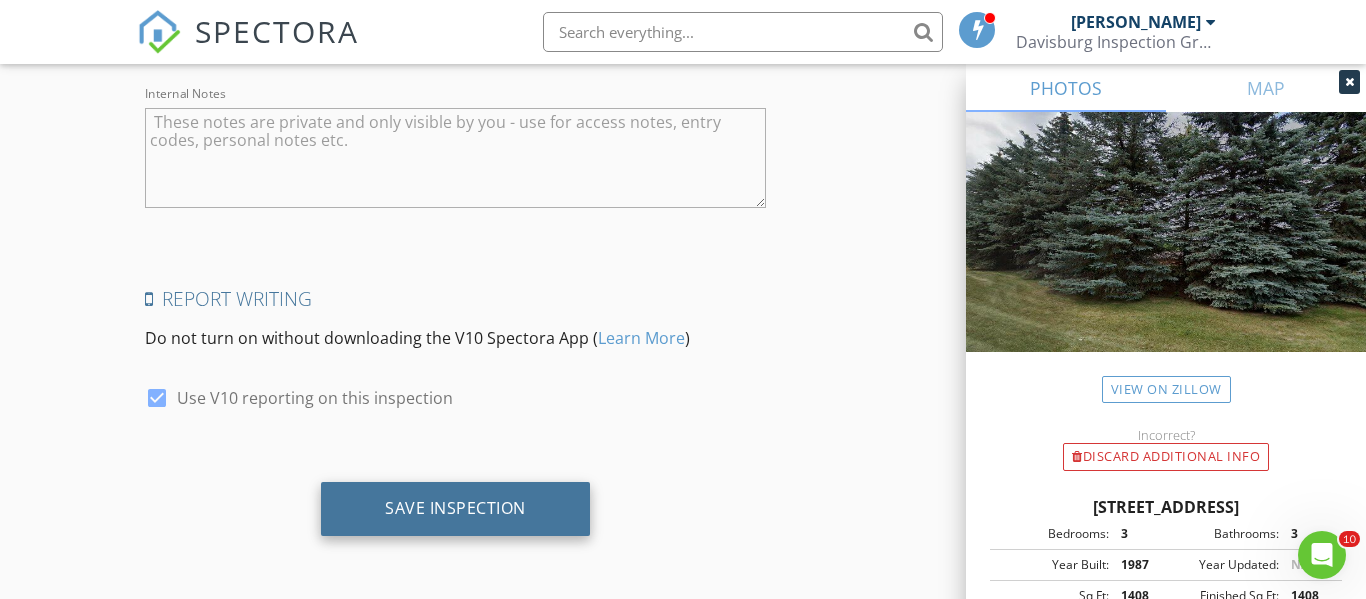 click on "Save Inspection" at bounding box center (455, 508) 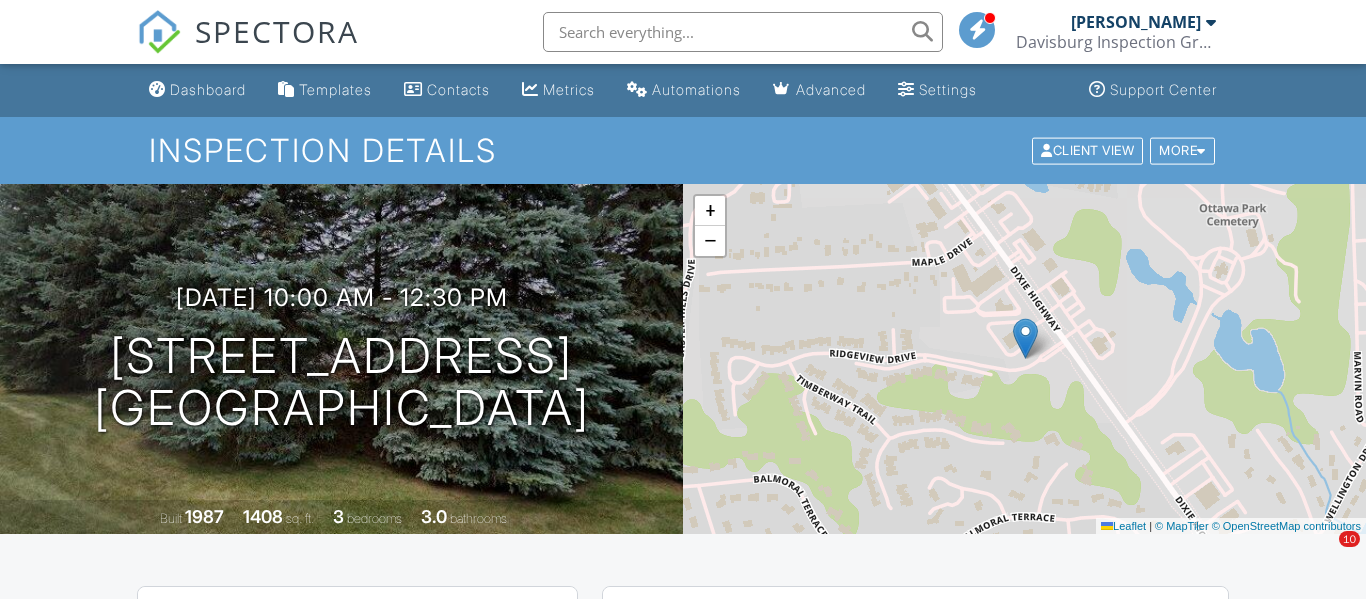 scroll, scrollTop: 326, scrollLeft: 0, axis: vertical 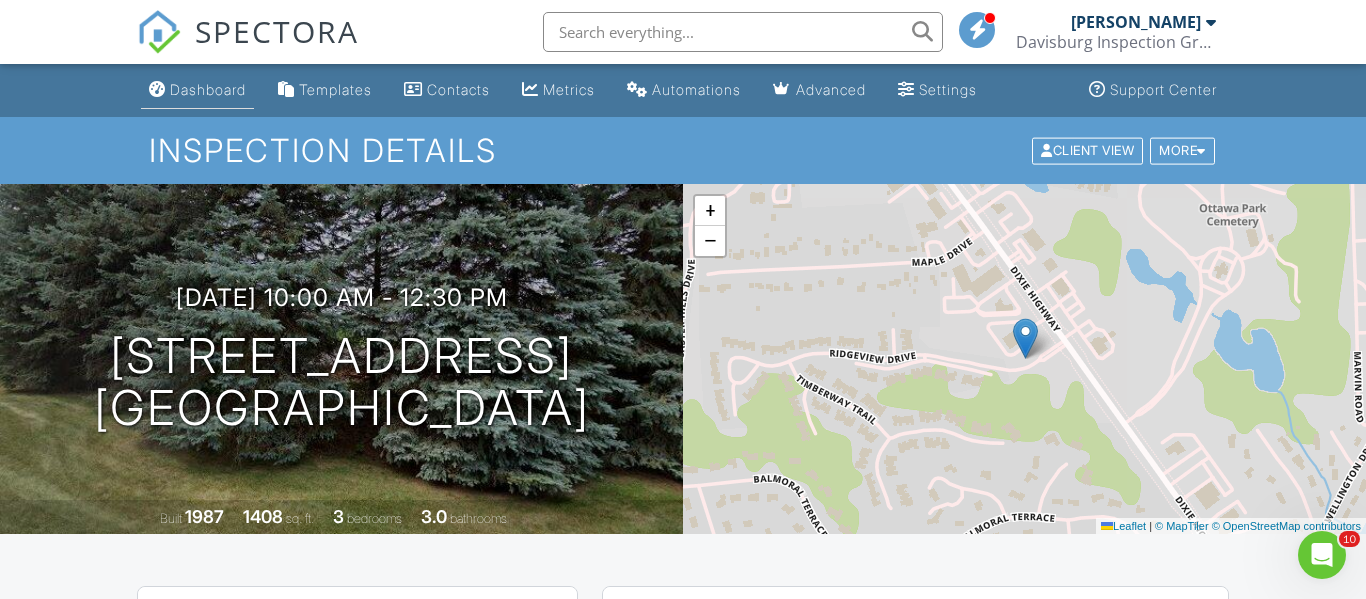 click on "Dashboard" at bounding box center (208, 89) 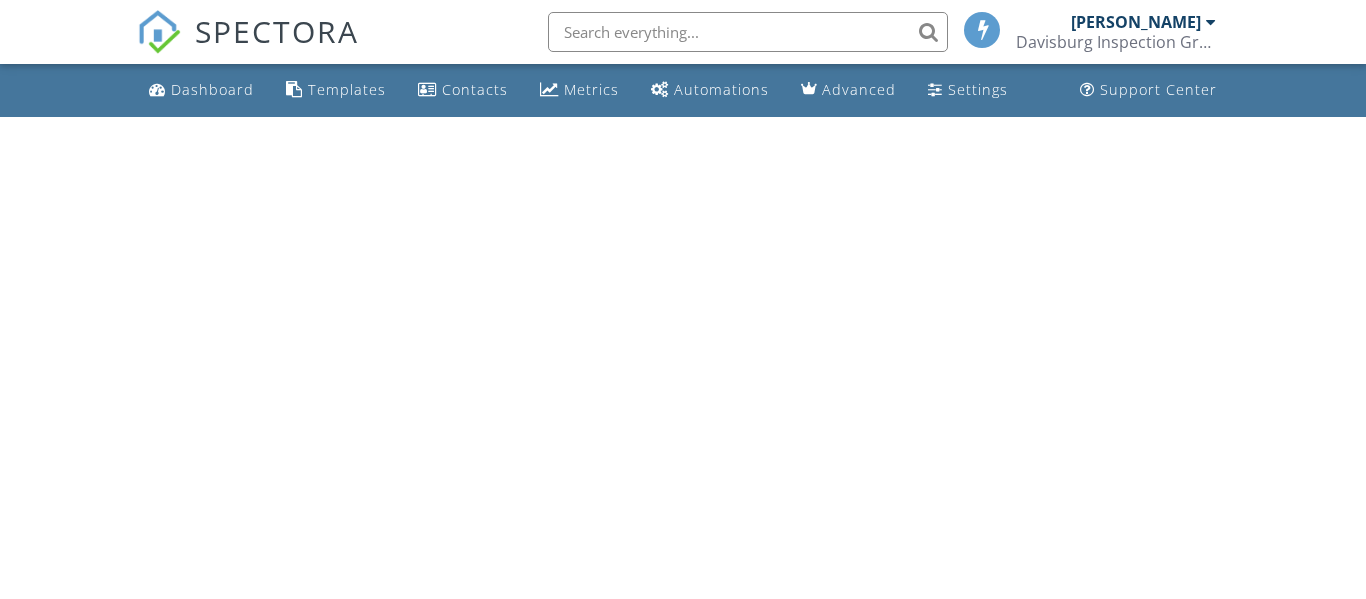 scroll, scrollTop: 0, scrollLeft: 0, axis: both 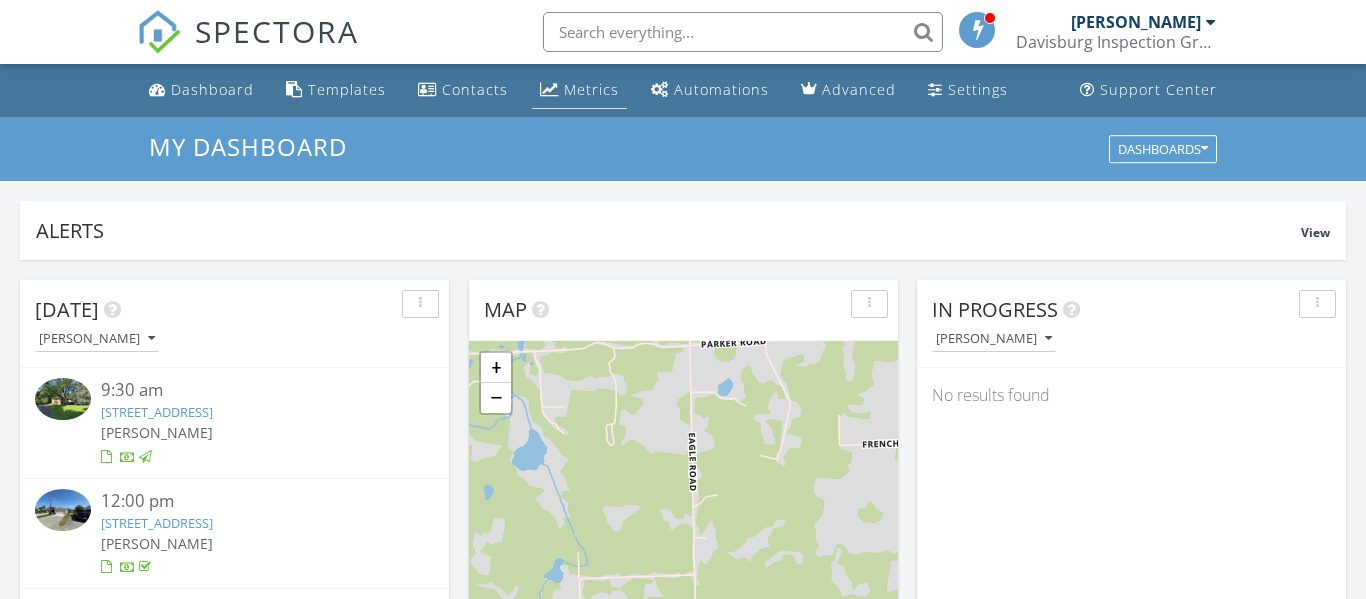 click on "Metrics" at bounding box center (591, 89) 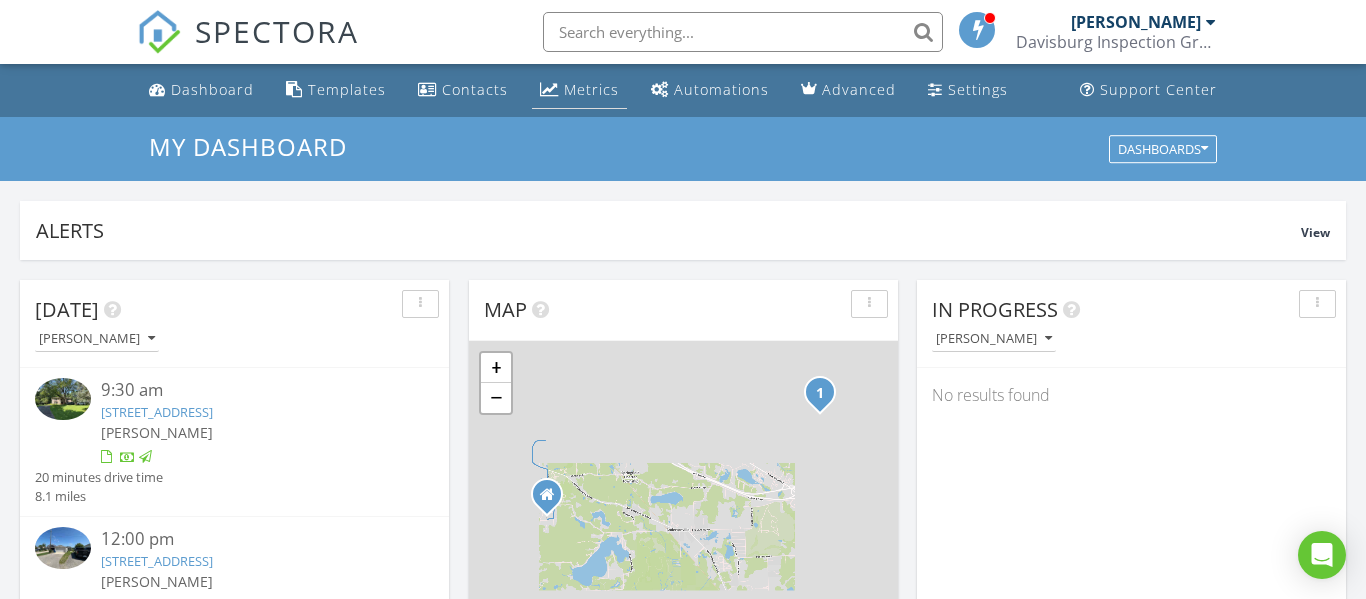 scroll, scrollTop: 10, scrollLeft: 10, axis: both 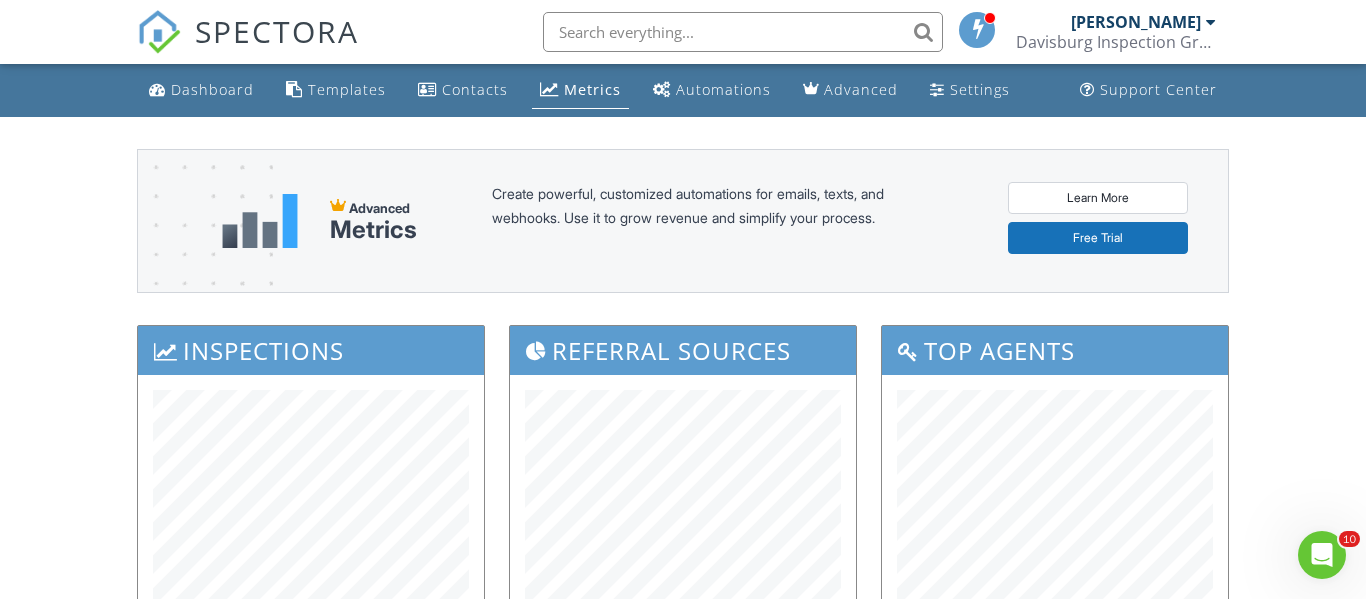 click on "SPECTORA" at bounding box center [248, 32] 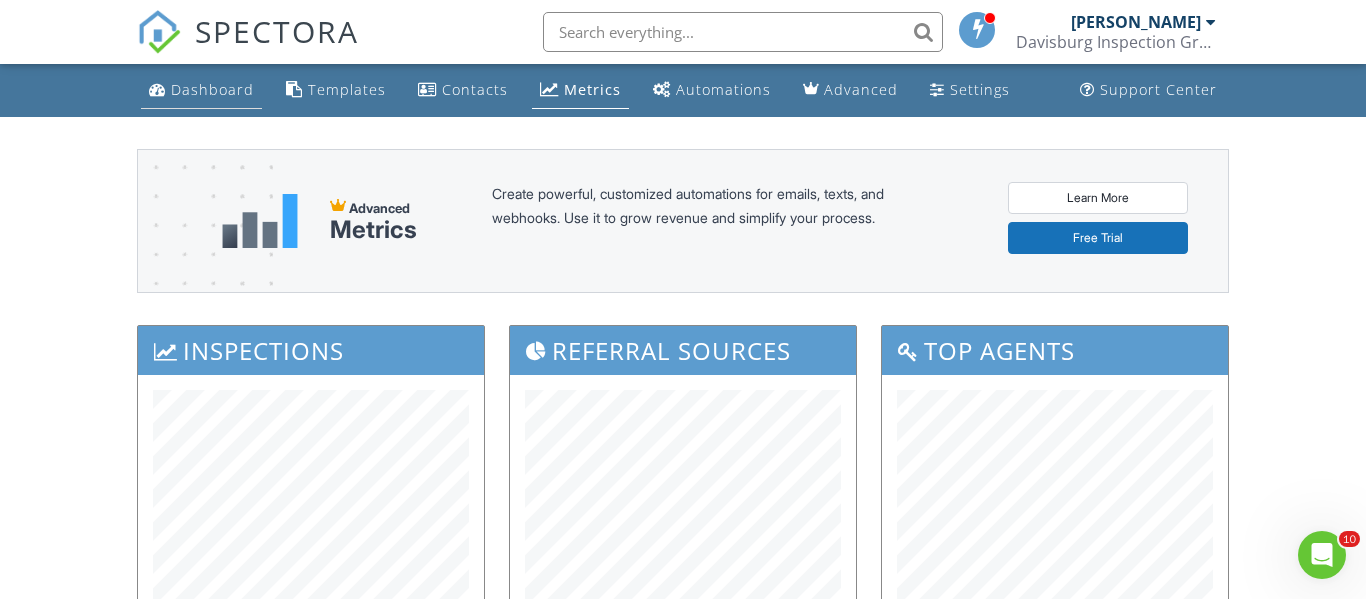 click on "Dashboard" at bounding box center (212, 89) 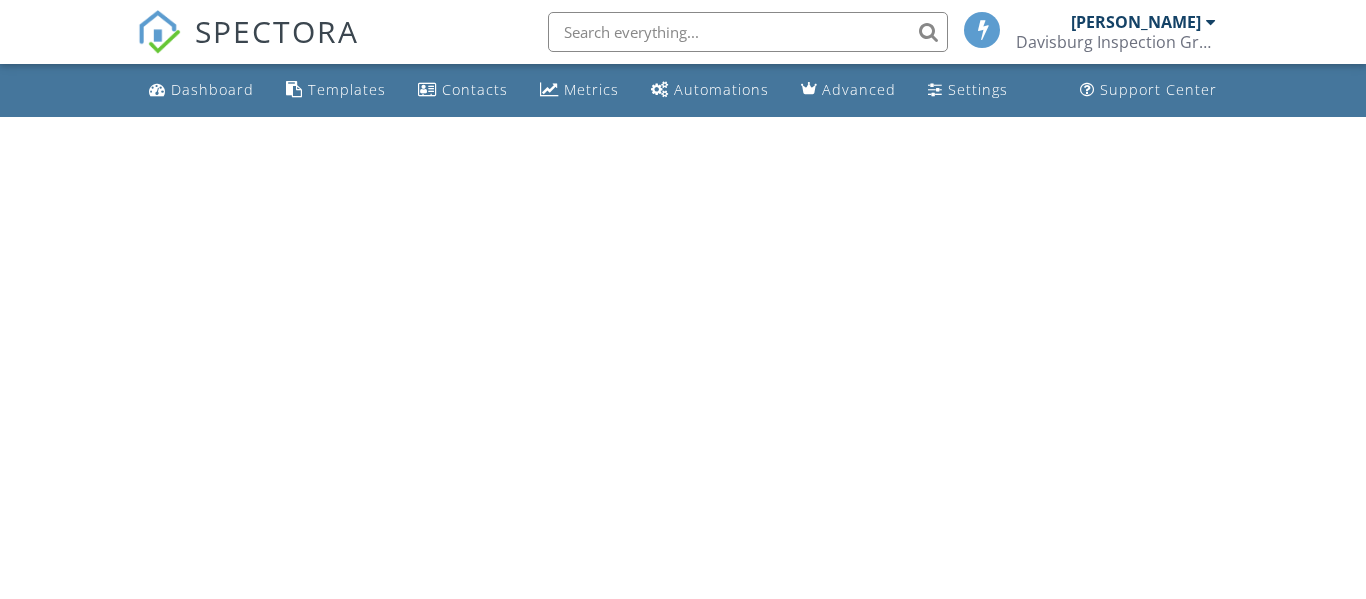 scroll, scrollTop: 0, scrollLeft: 0, axis: both 